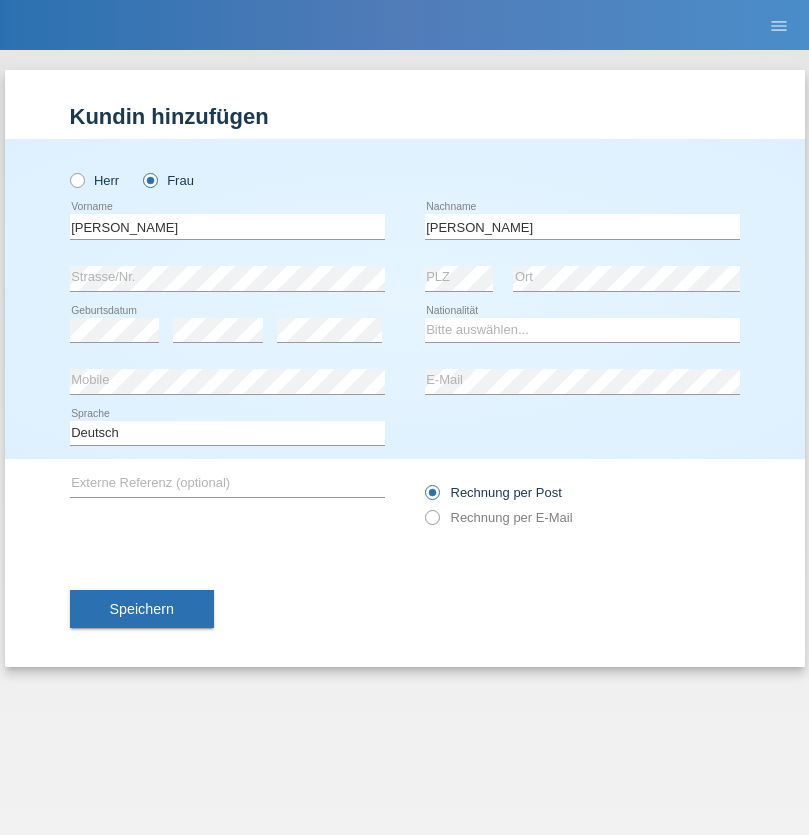 scroll, scrollTop: 0, scrollLeft: 0, axis: both 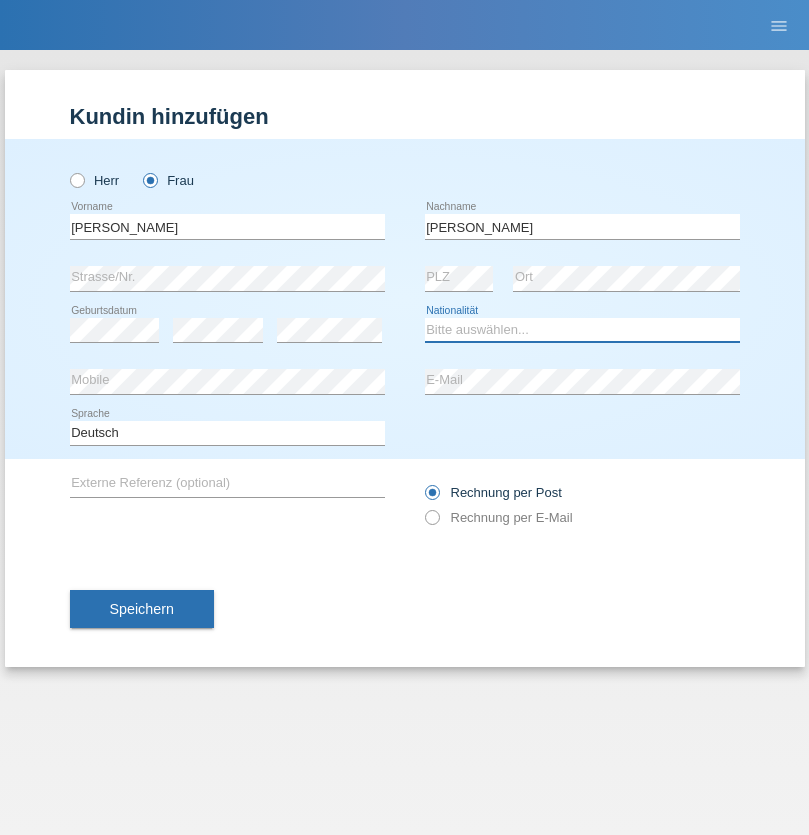 select on "CH" 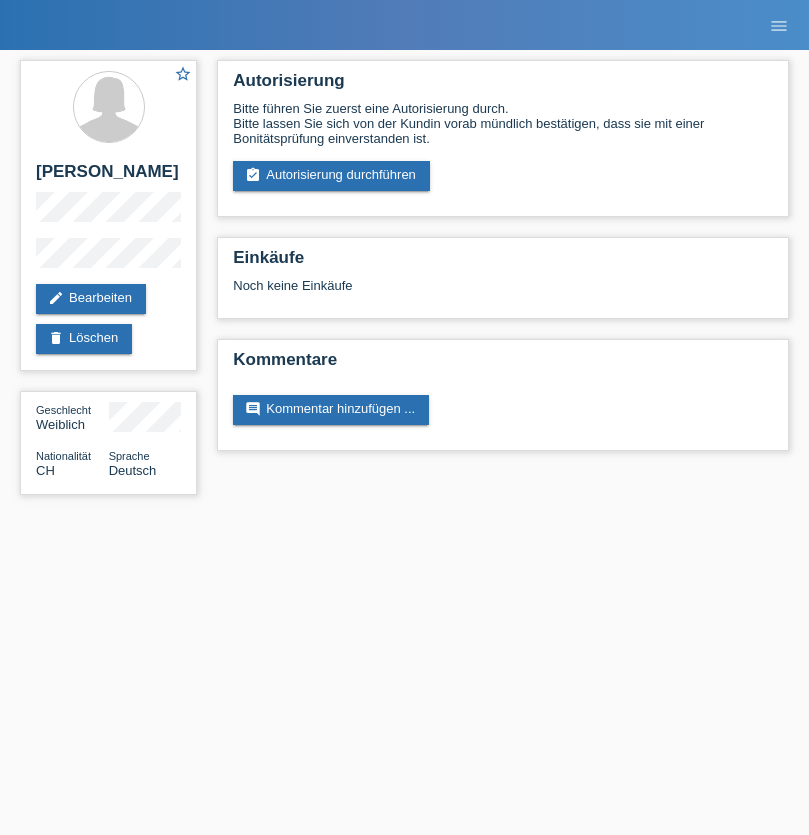 scroll, scrollTop: 0, scrollLeft: 0, axis: both 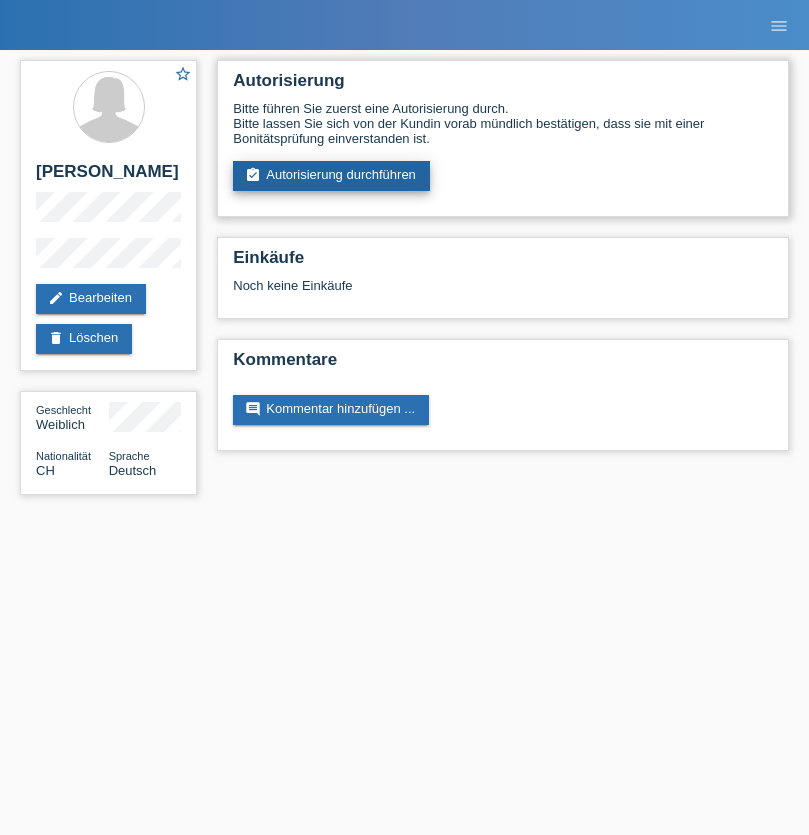 click on "assignment_turned_in  Autorisierung durchführen" at bounding box center (331, 176) 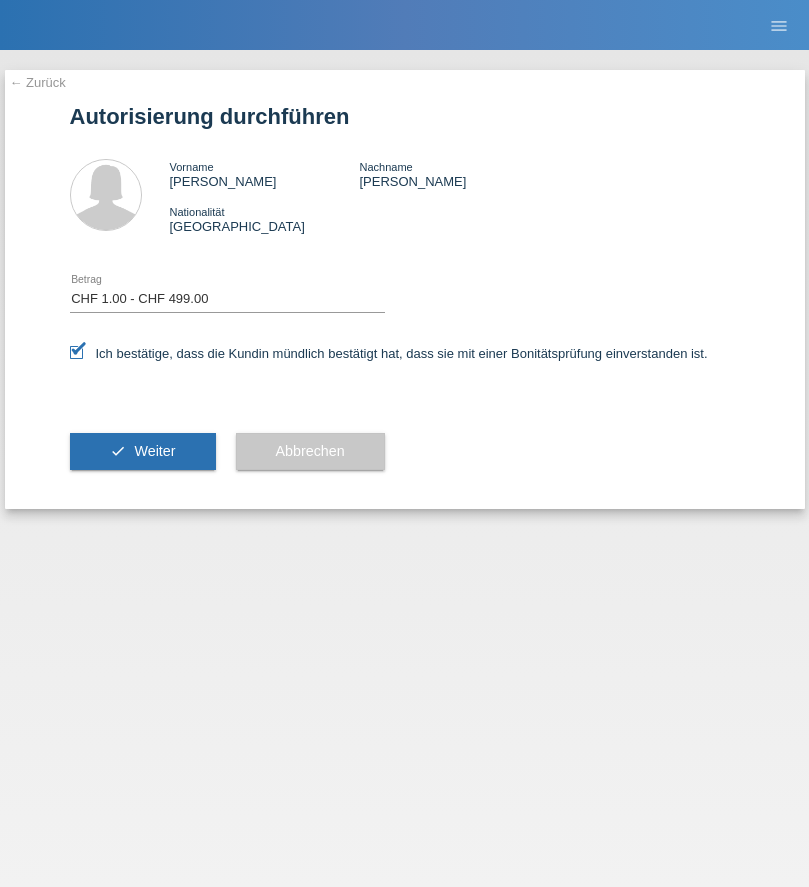 select on "1" 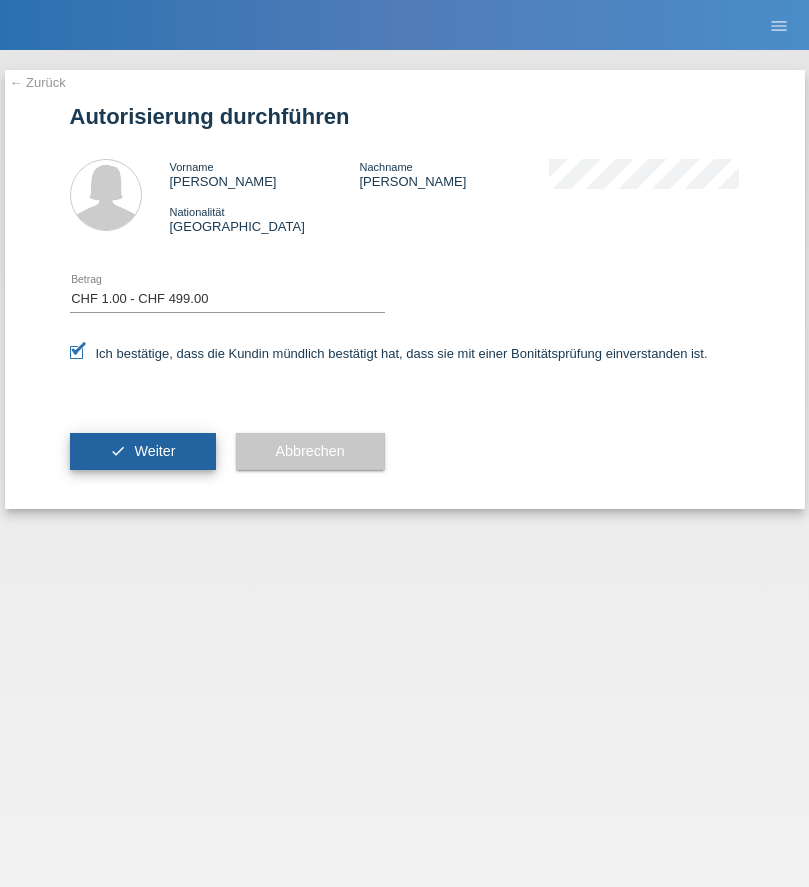 click on "Weiter" at bounding box center (154, 451) 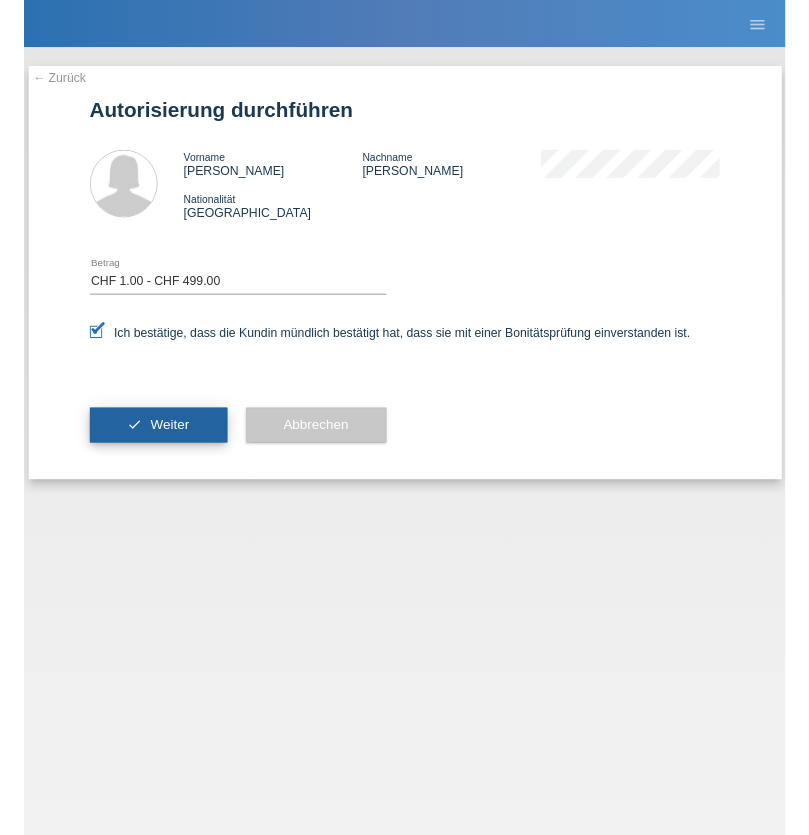 scroll, scrollTop: 0, scrollLeft: 0, axis: both 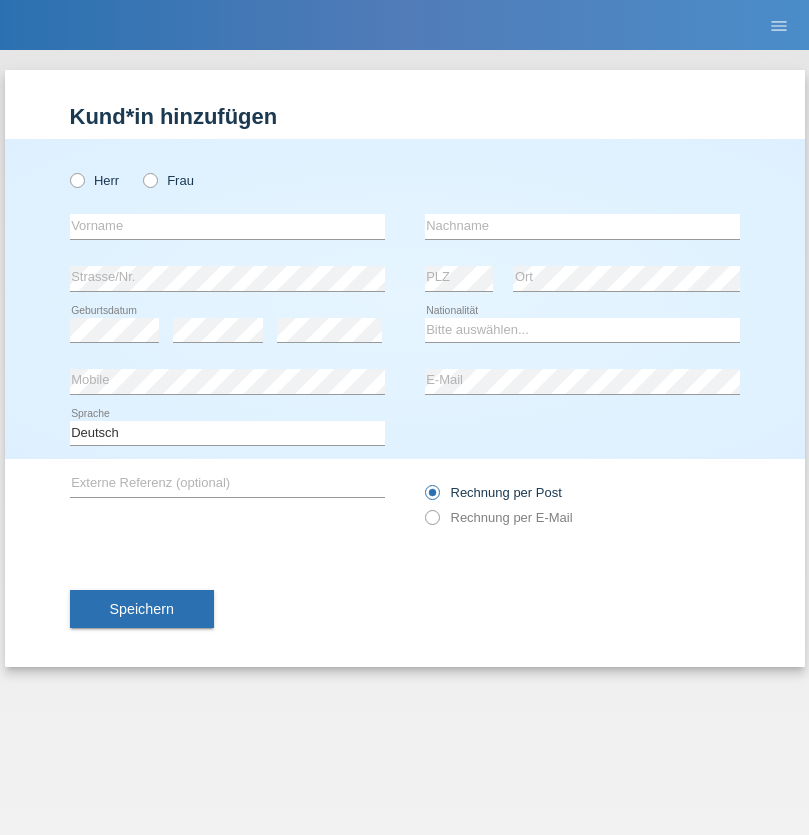 radio on "true" 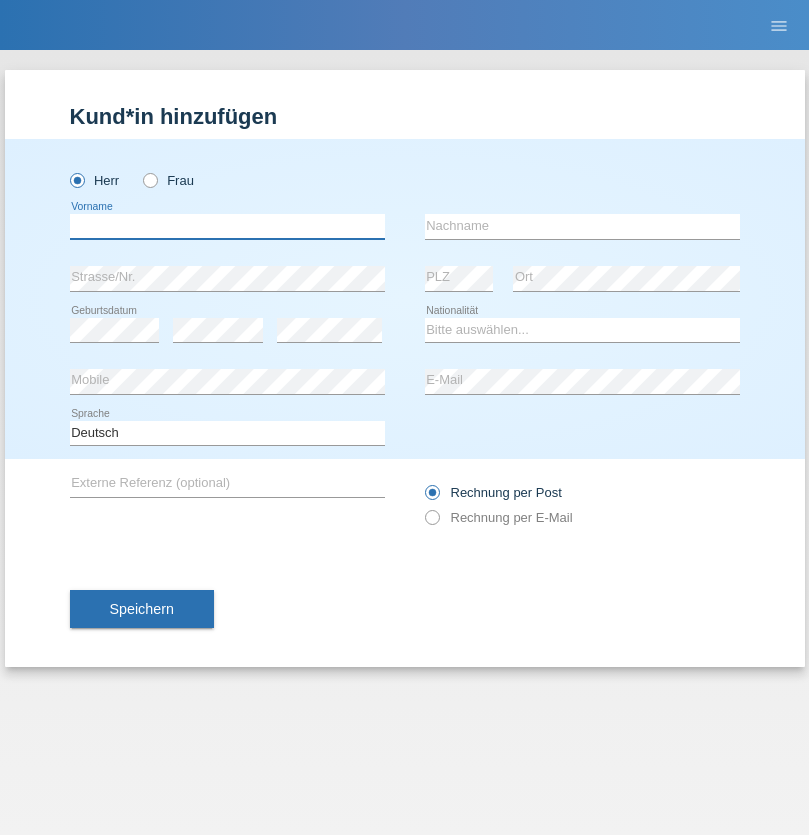 click at bounding box center [227, 226] 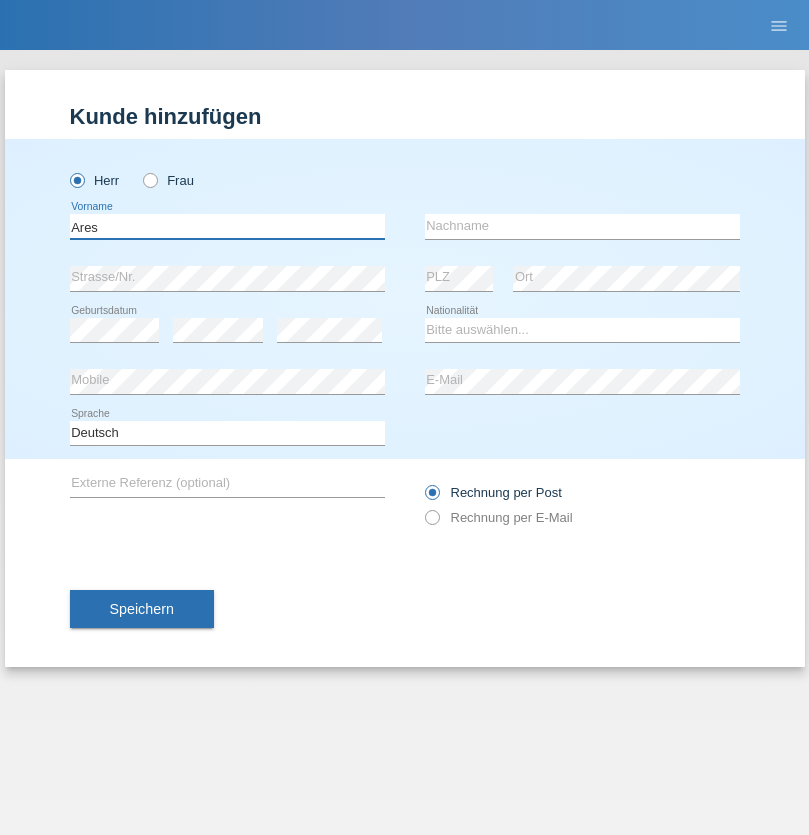 type on "Ares" 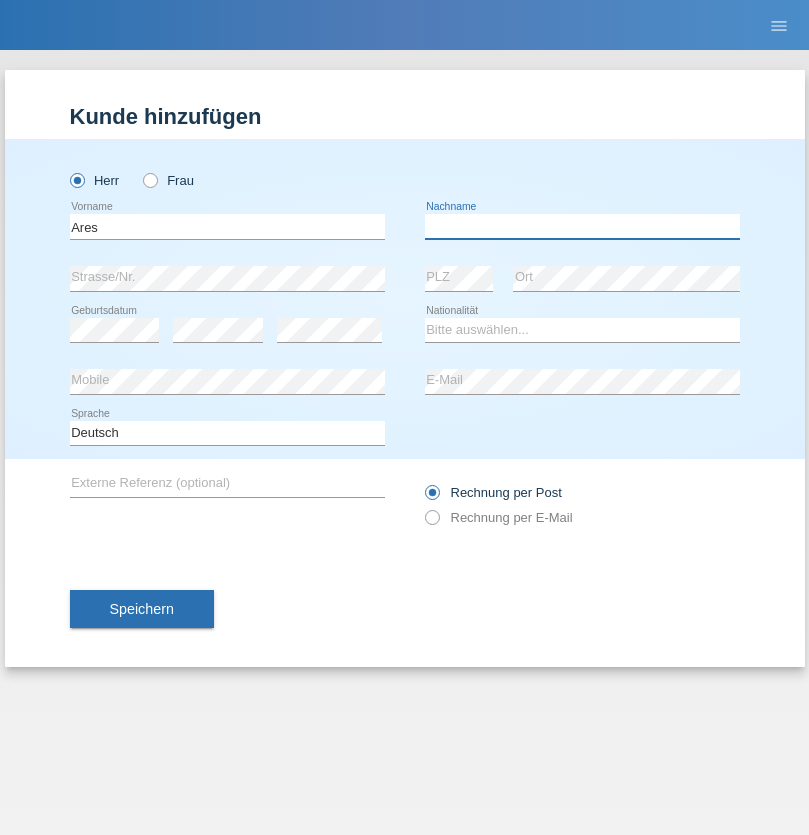 click at bounding box center (582, 226) 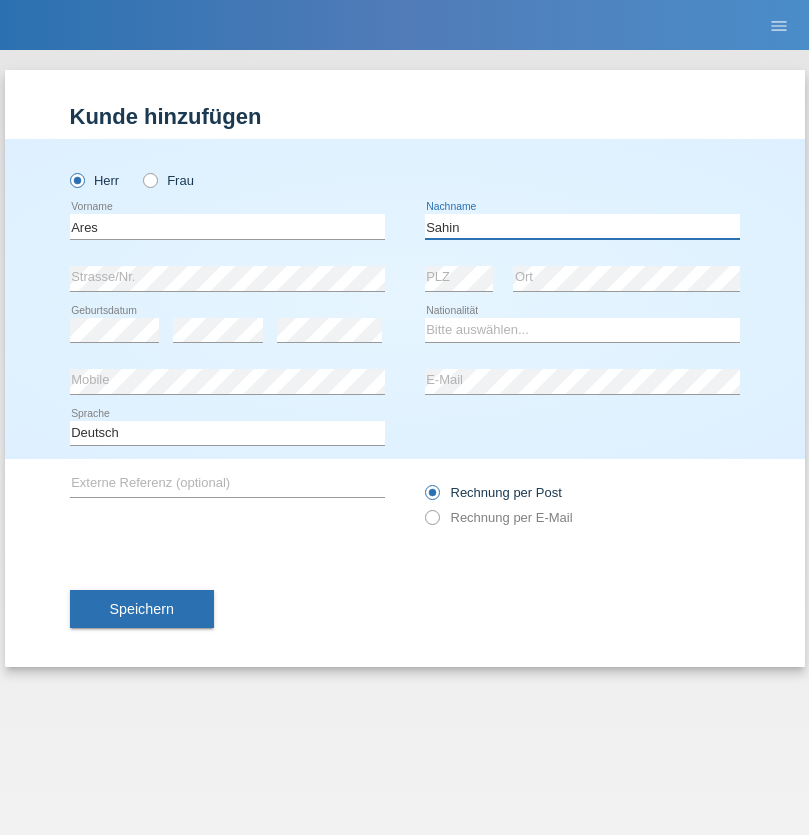 type on "Sahin" 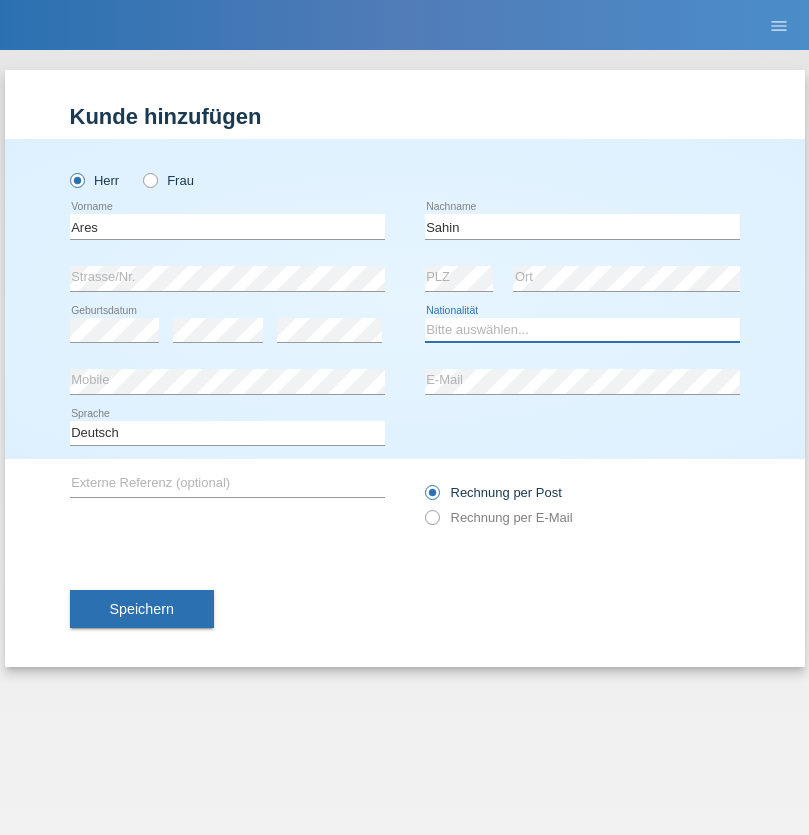 select on "CH" 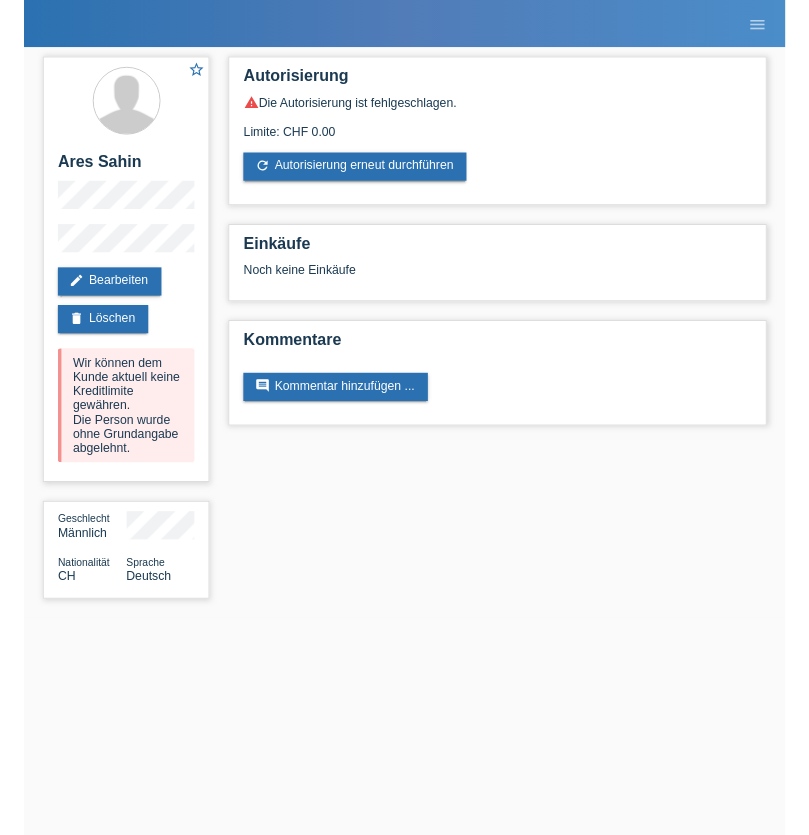 scroll, scrollTop: 0, scrollLeft: 0, axis: both 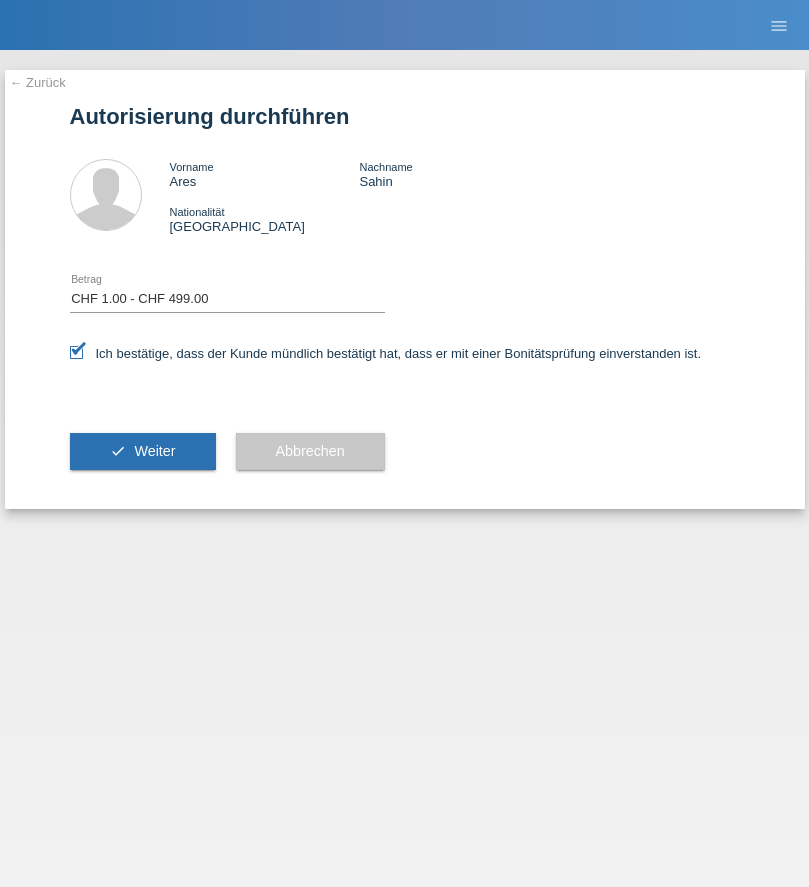 select on "1" 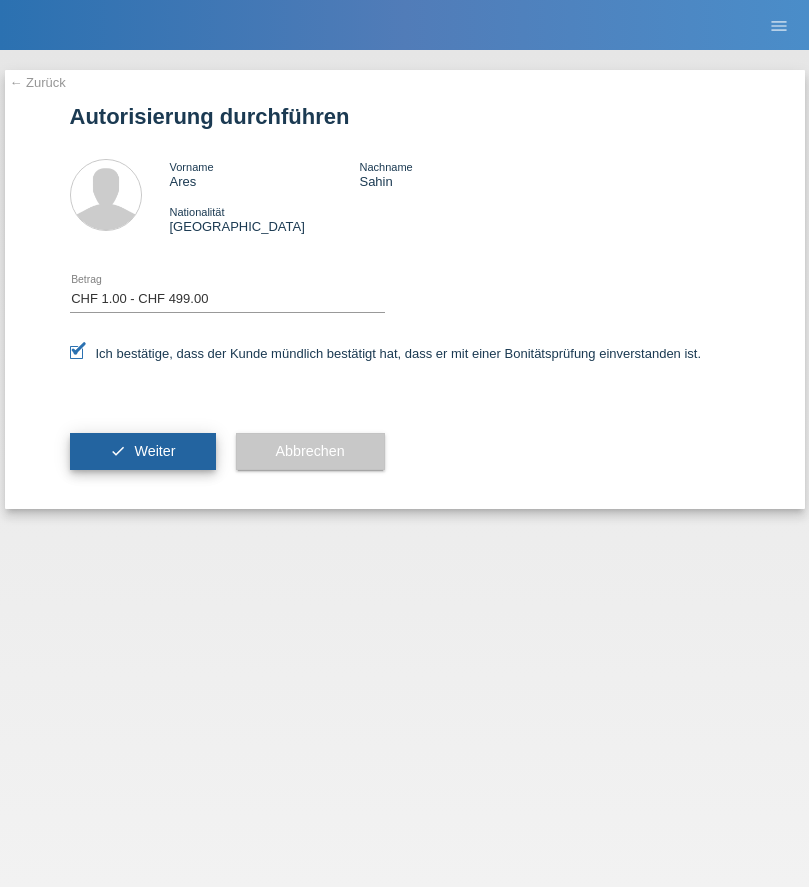 click on "Weiter" at bounding box center [154, 451] 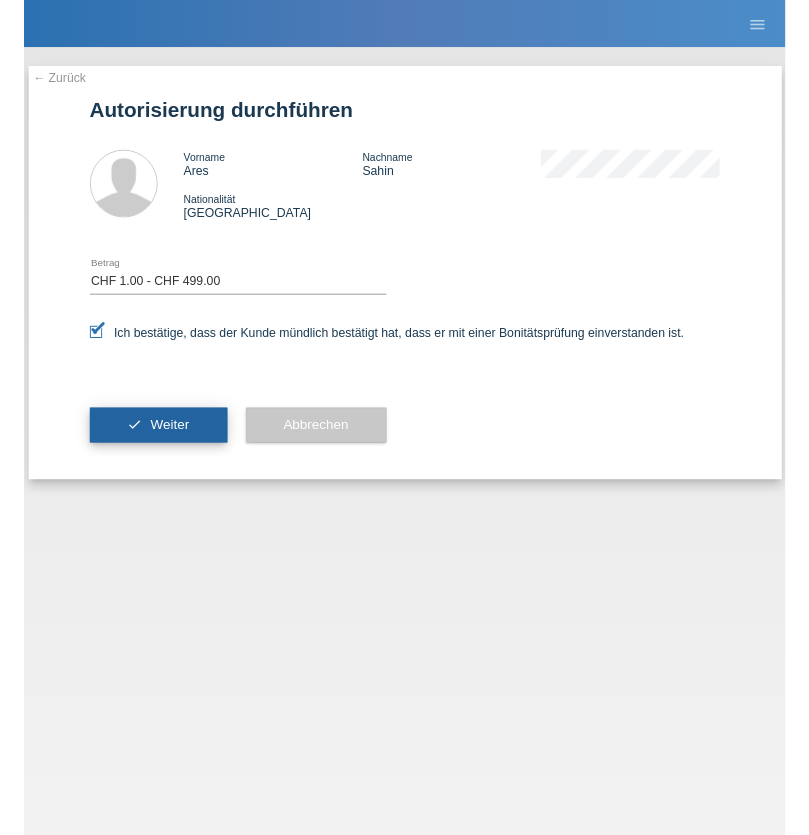 scroll, scrollTop: 0, scrollLeft: 0, axis: both 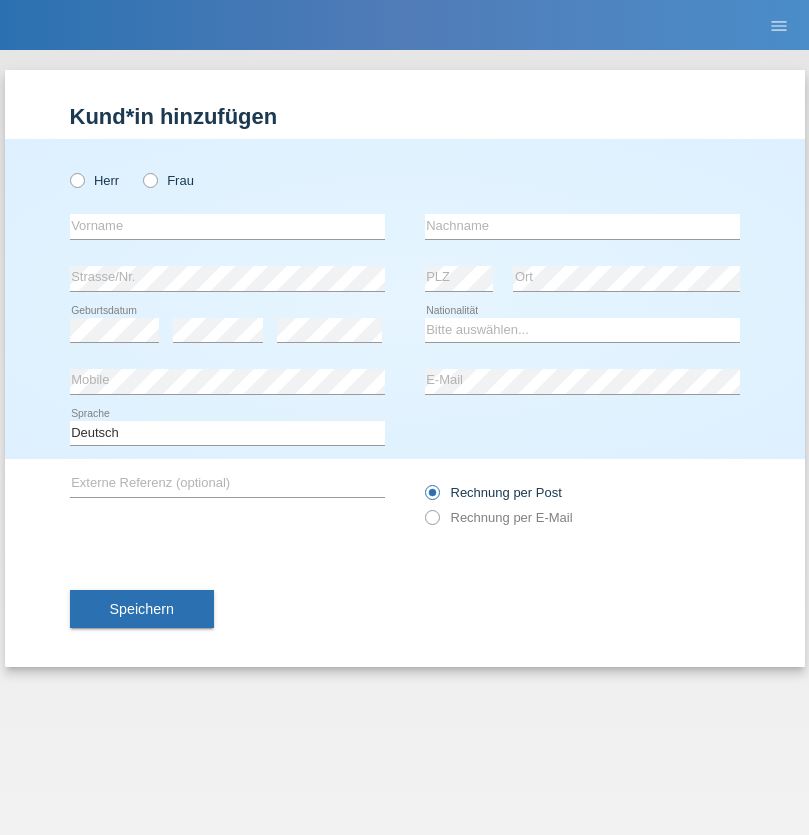 radio on "true" 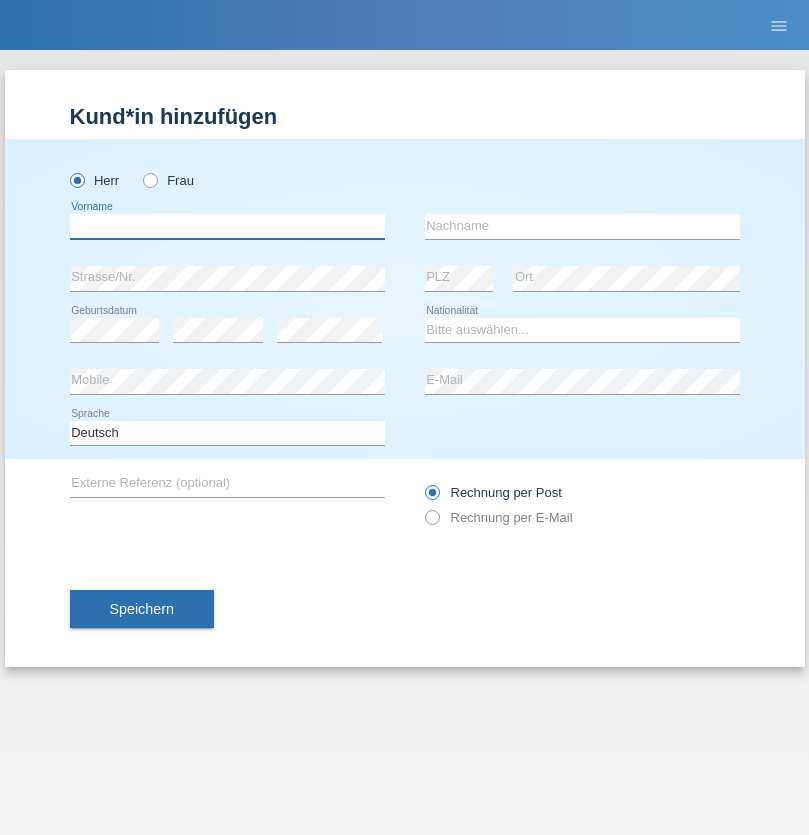 click at bounding box center (227, 226) 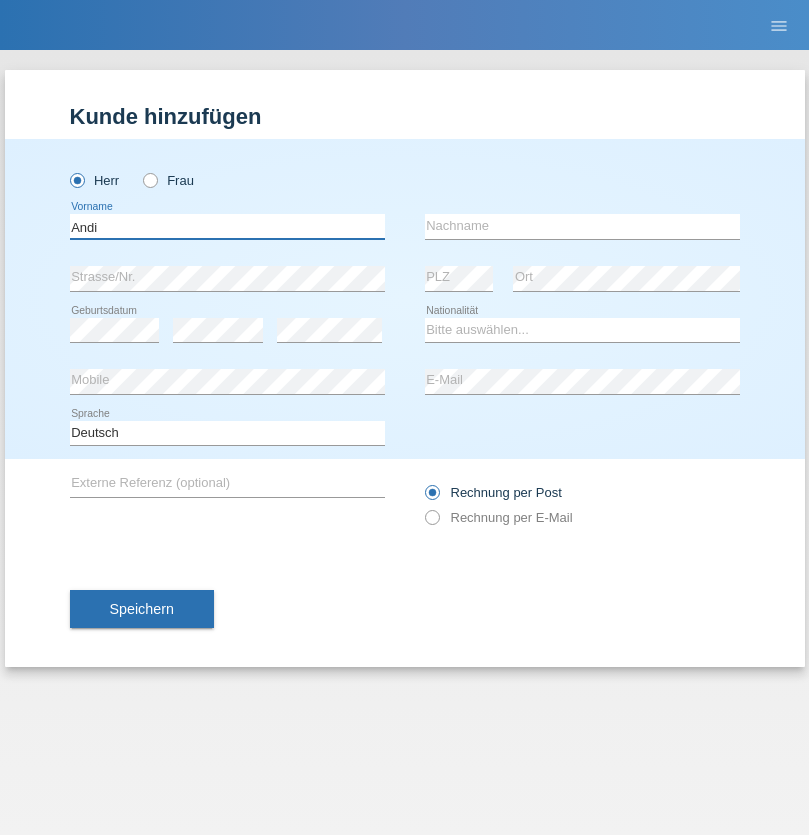 type on "Andi" 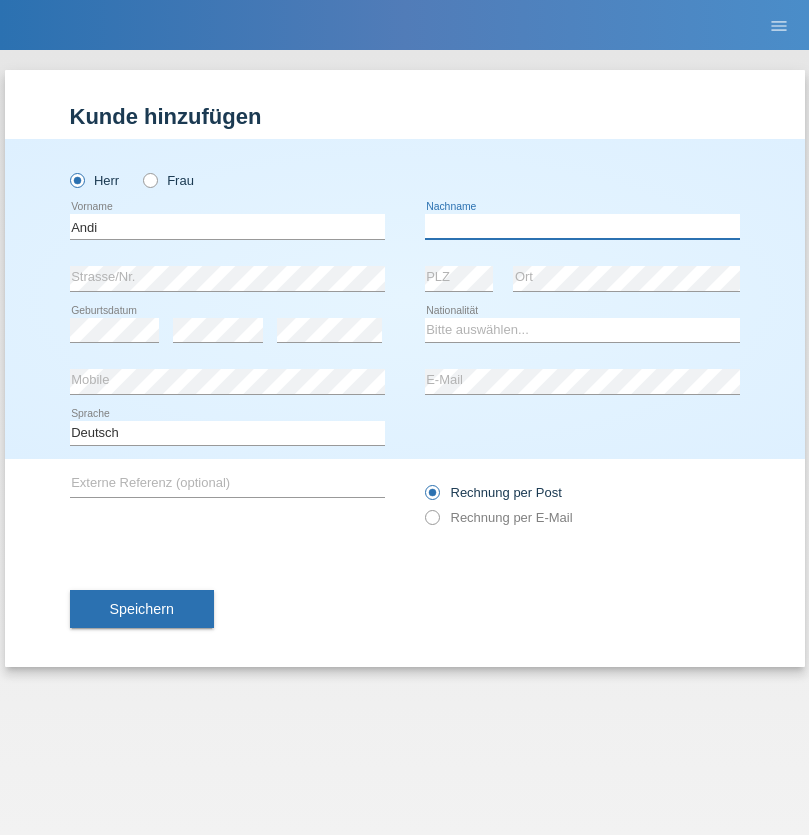 click at bounding box center [582, 226] 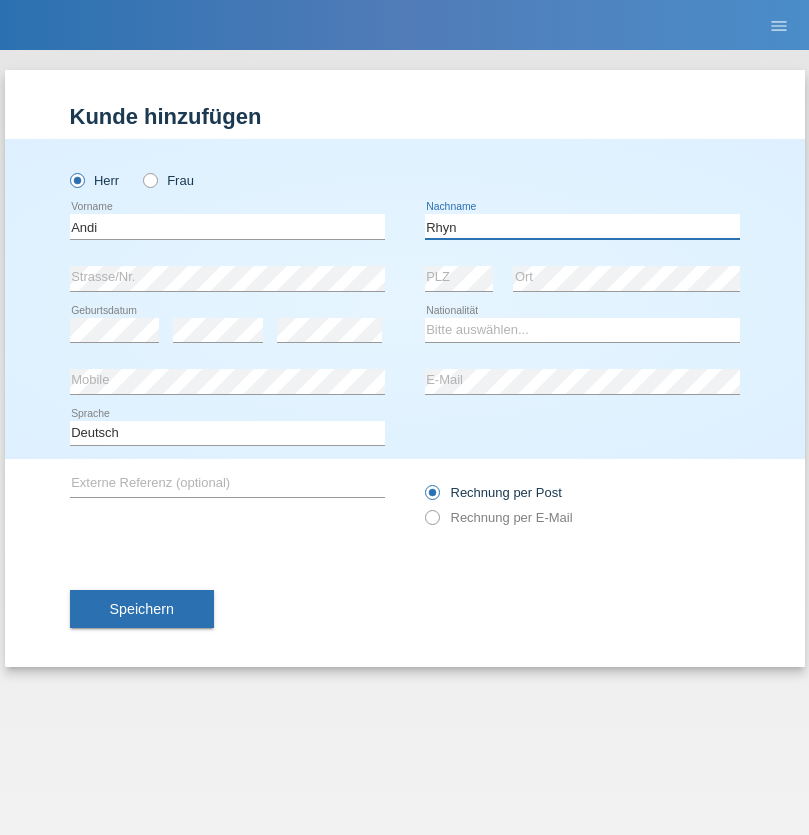 type on "Rhyn" 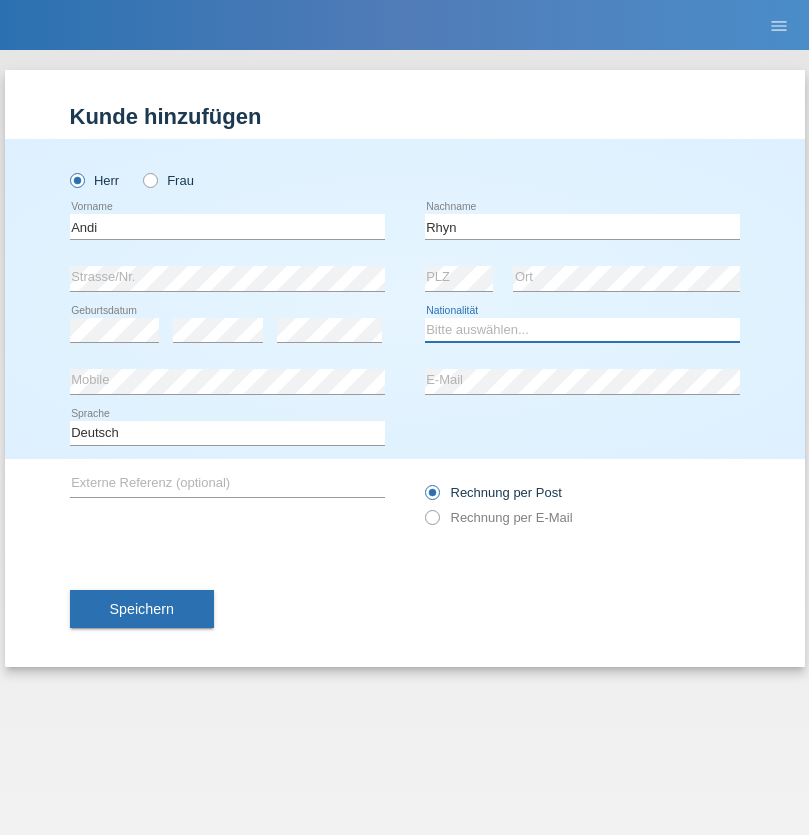 select on "CH" 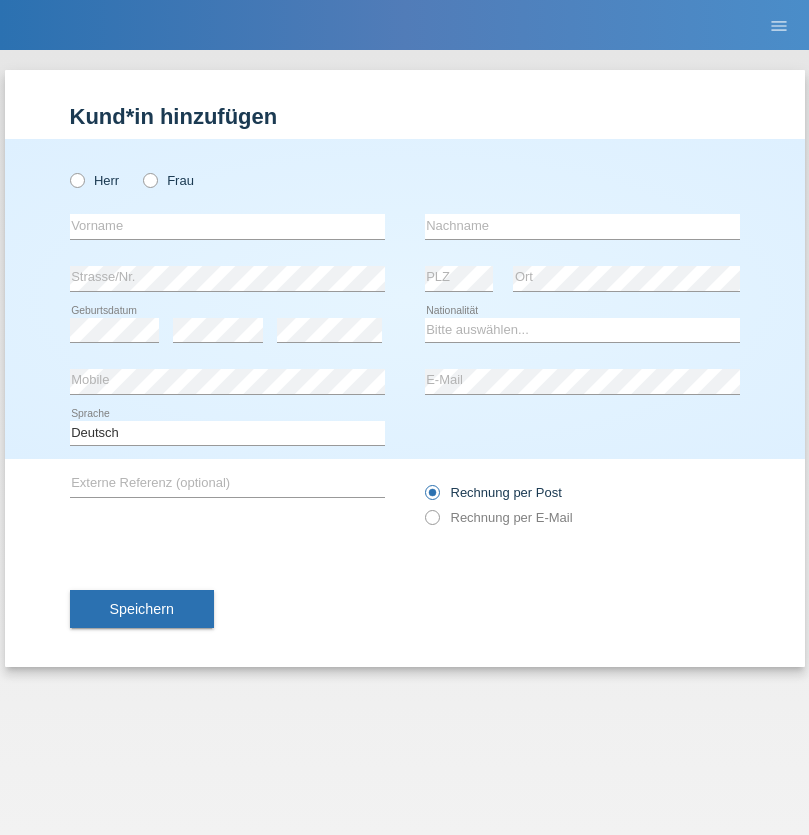 scroll, scrollTop: 0, scrollLeft: 0, axis: both 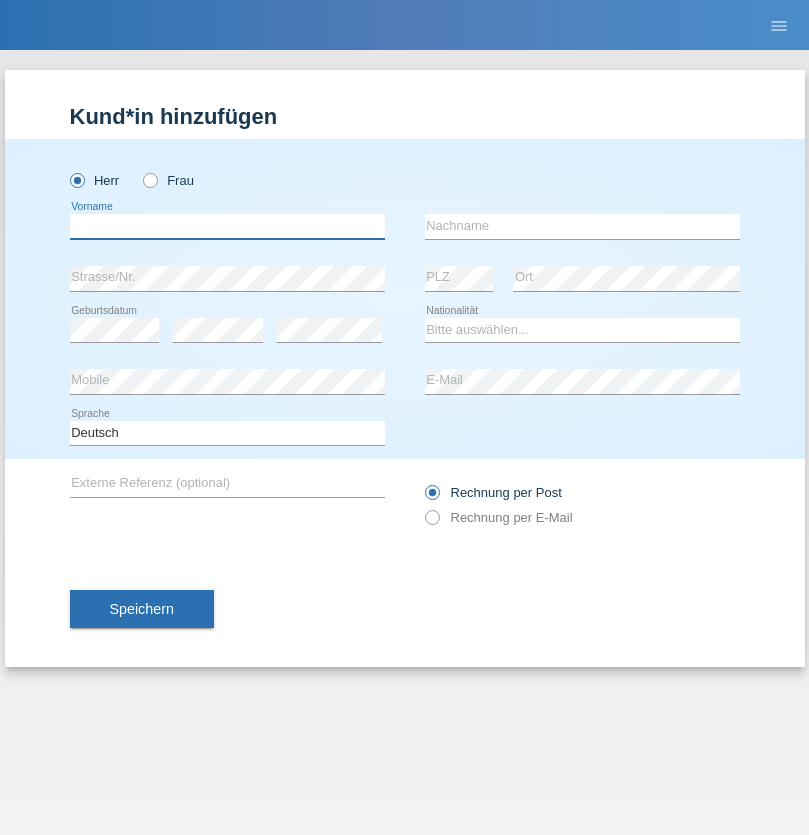 click at bounding box center [227, 226] 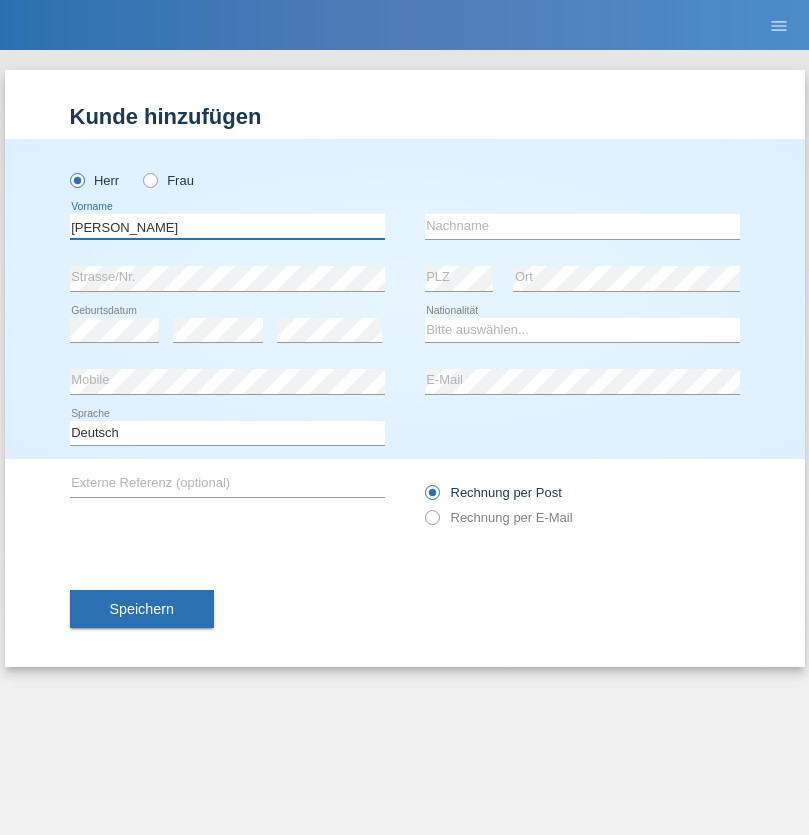 type on "Alex" 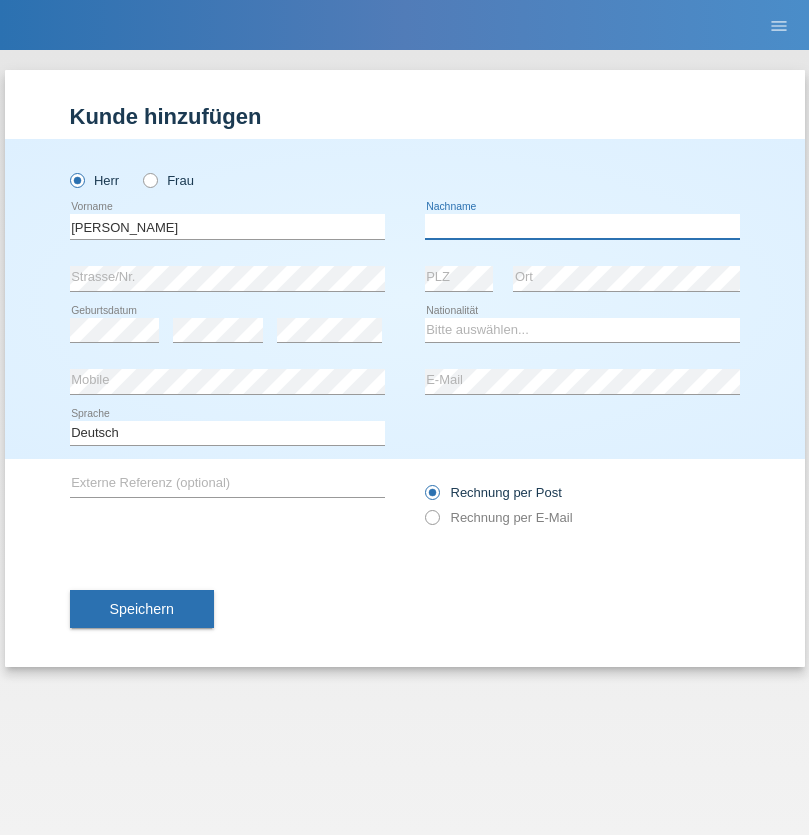 click at bounding box center [582, 226] 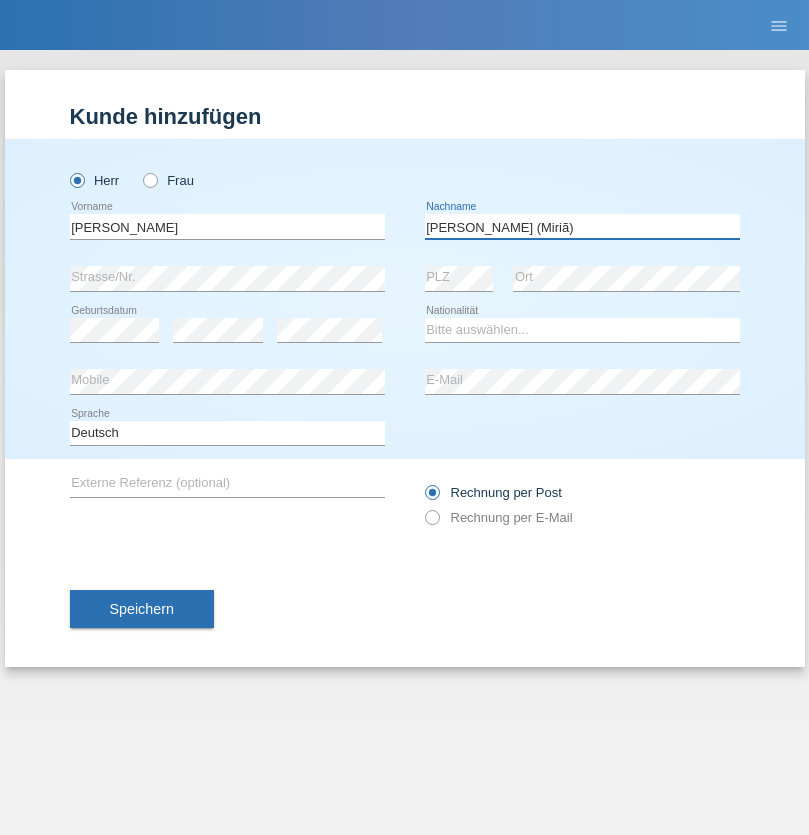 type on "A. Cassiano (Miriã)" 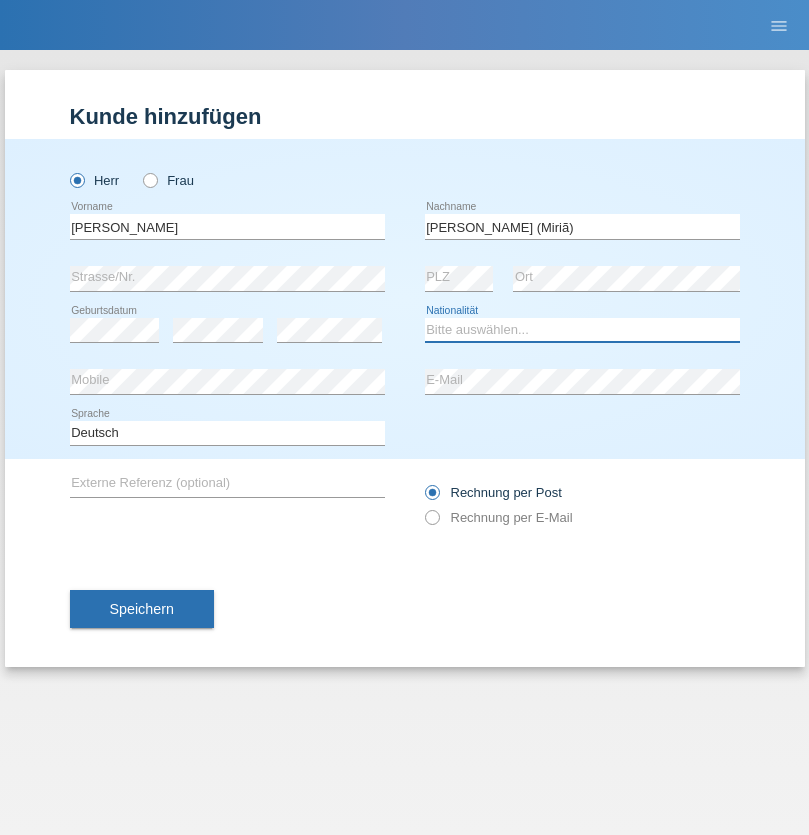 select on "BR" 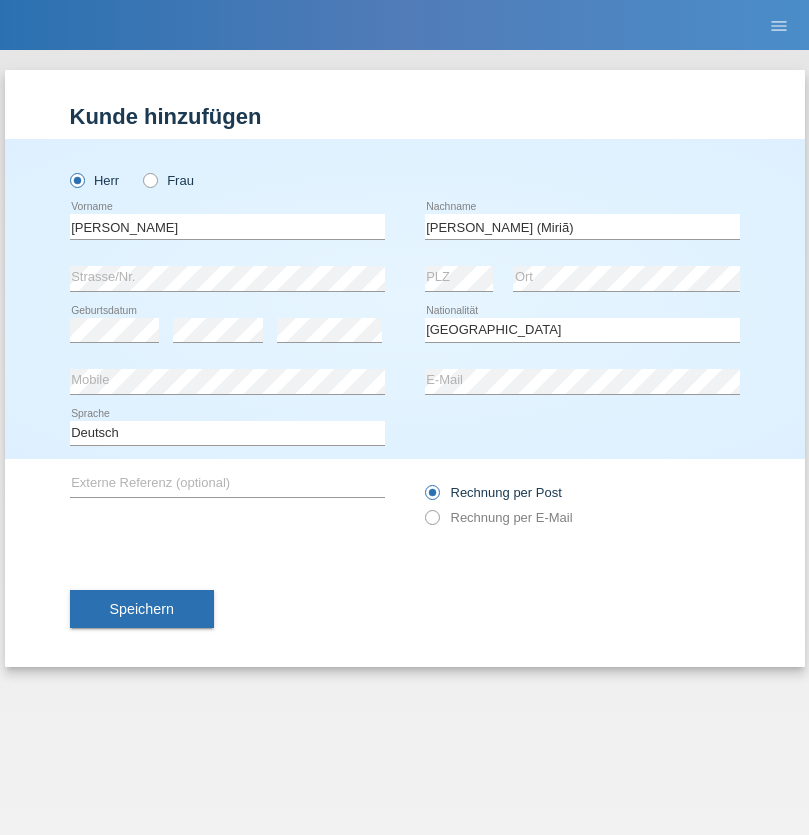 select on "C" 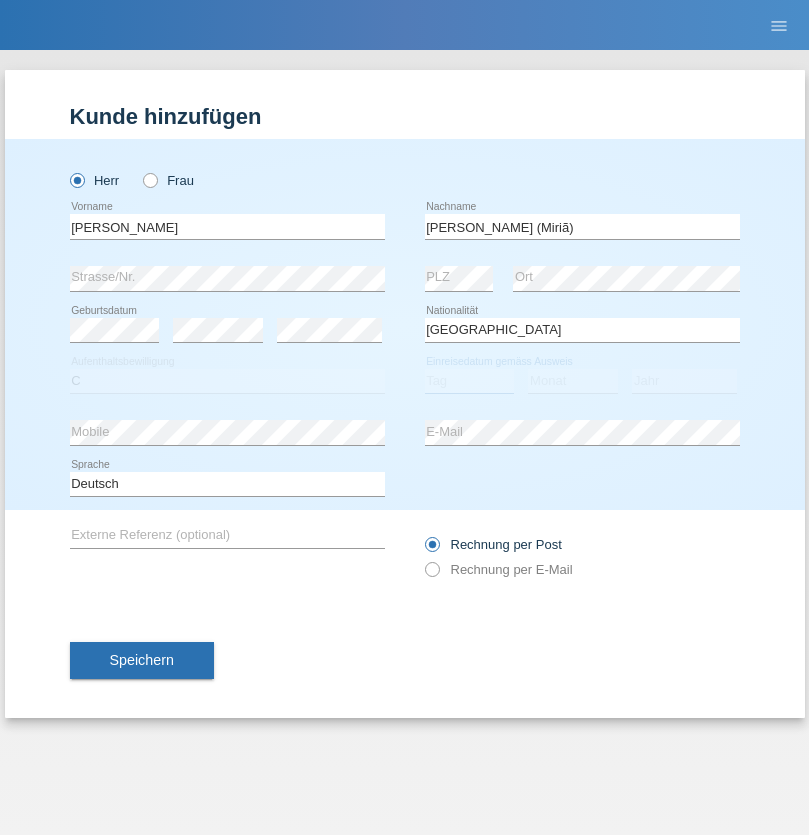 select on "26" 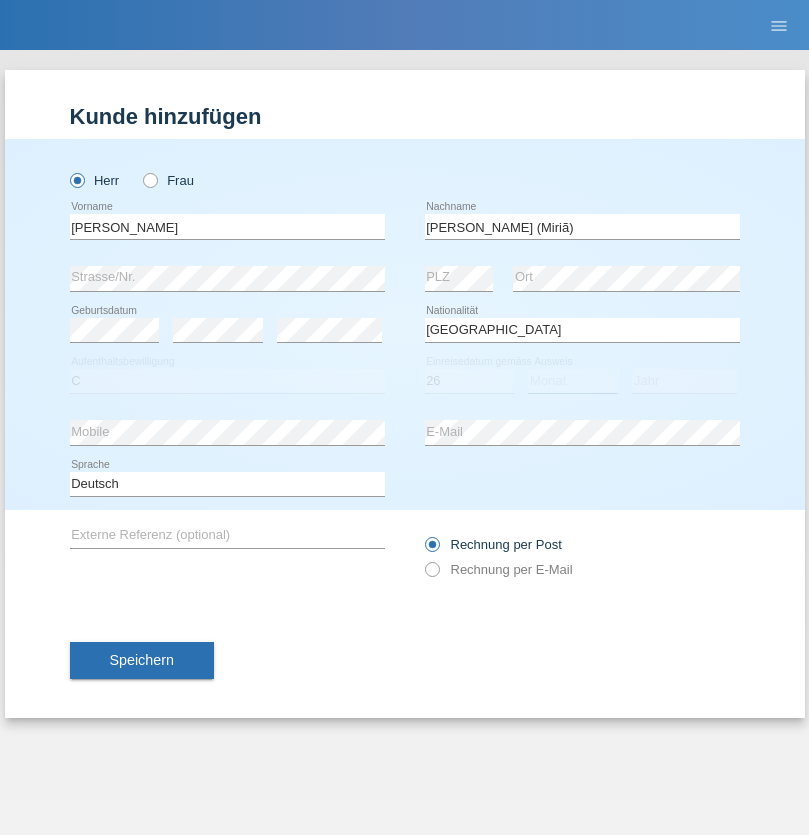 select on "01" 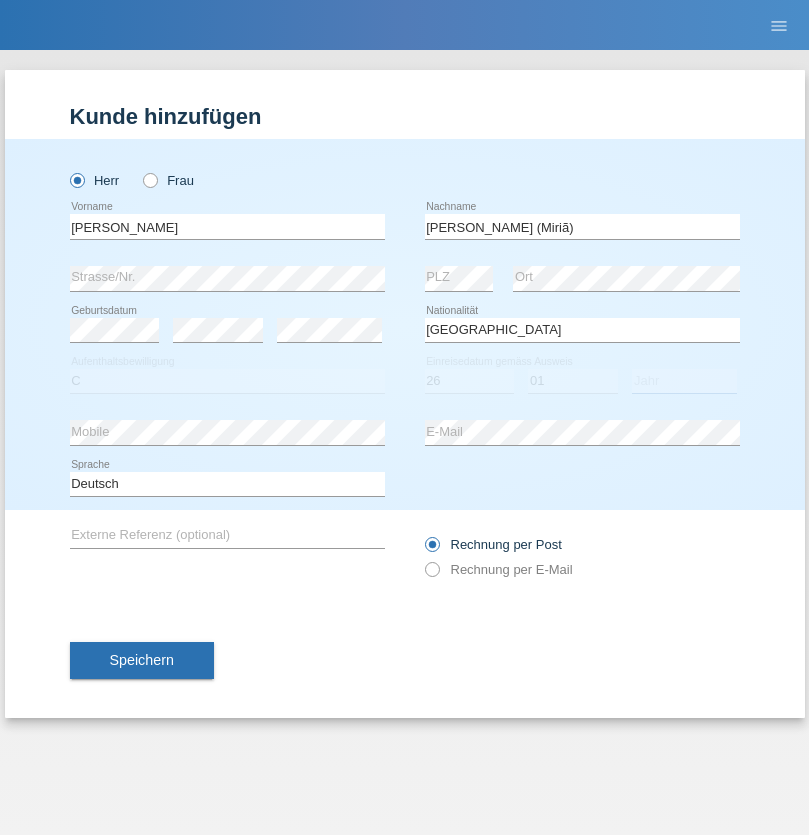 select on "2021" 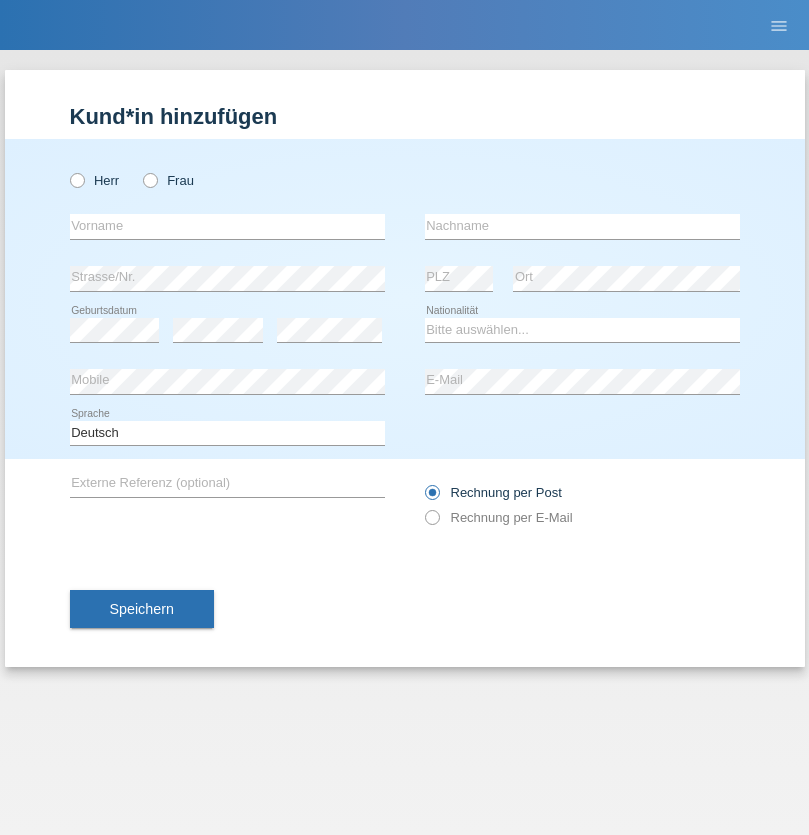 scroll, scrollTop: 0, scrollLeft: 0, axis: both 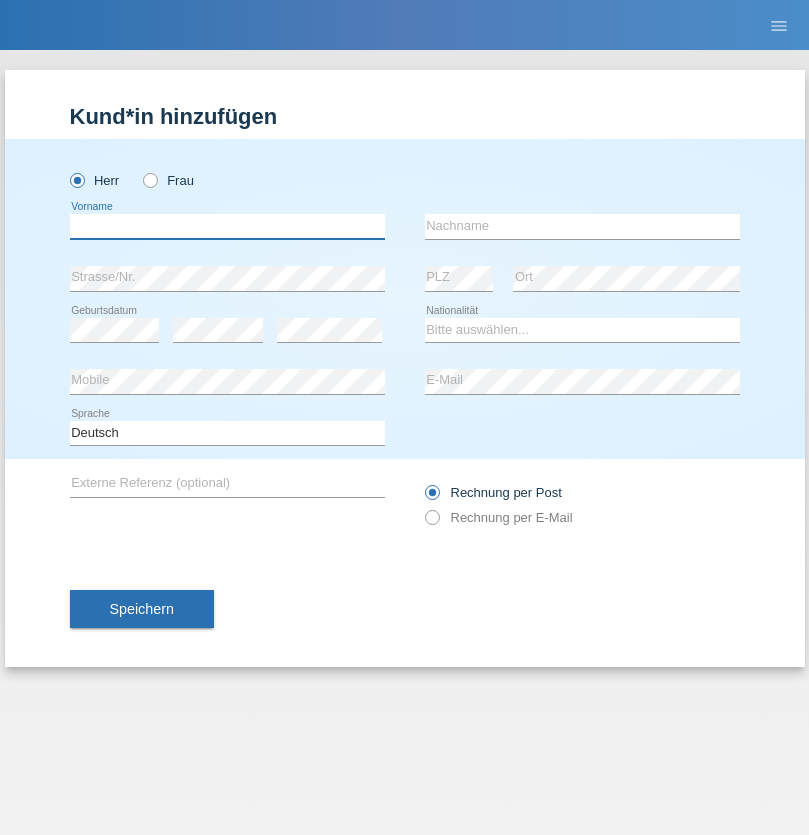 click at bounding box center (227, 226) 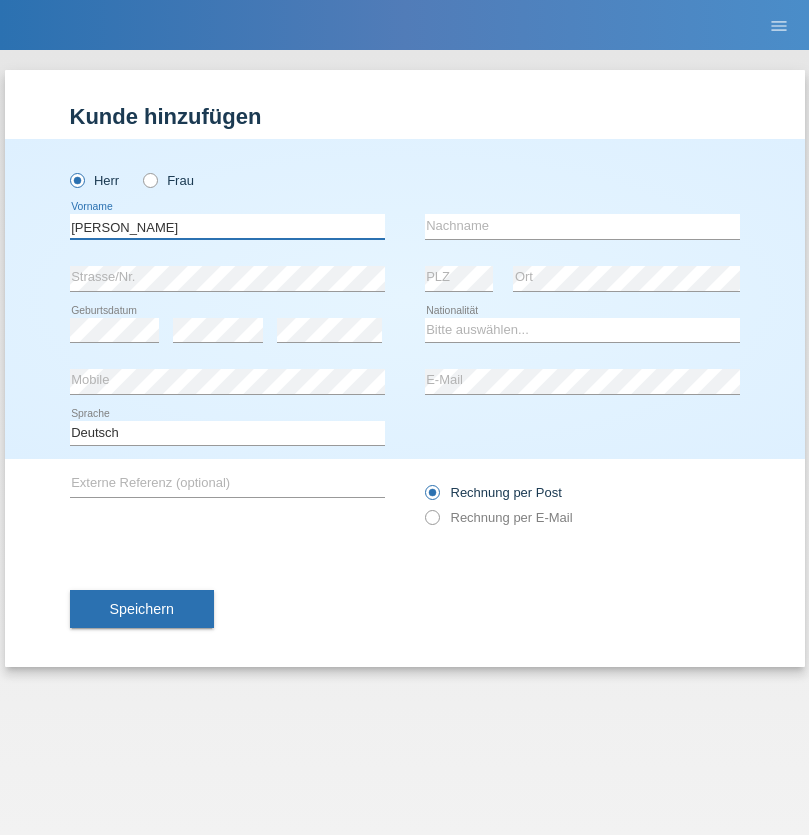type on "[PERSON_NAME]" 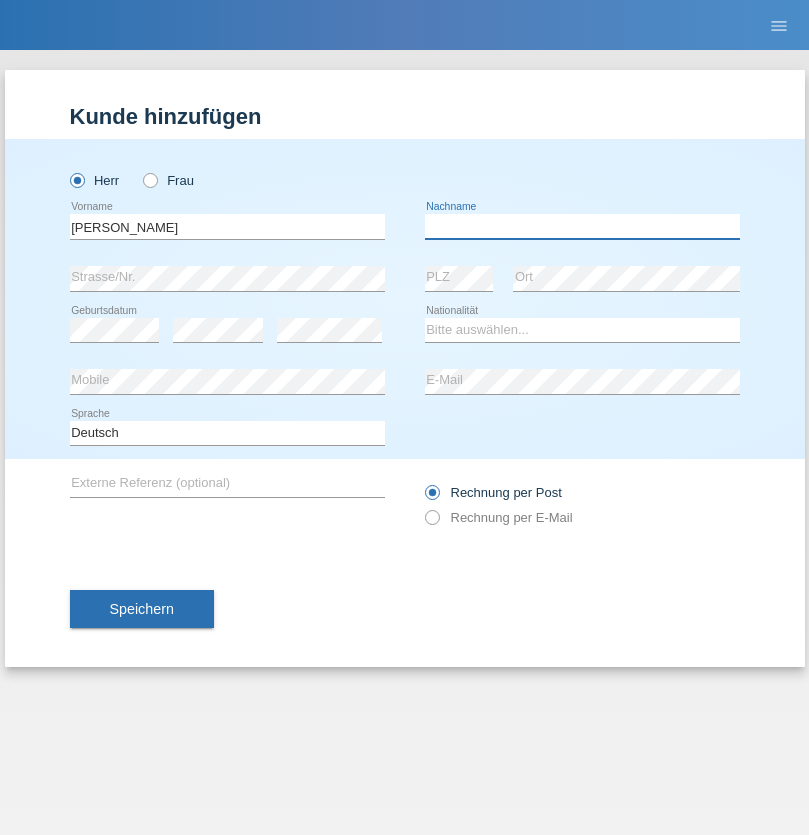 click at bounding box center (582, 226) 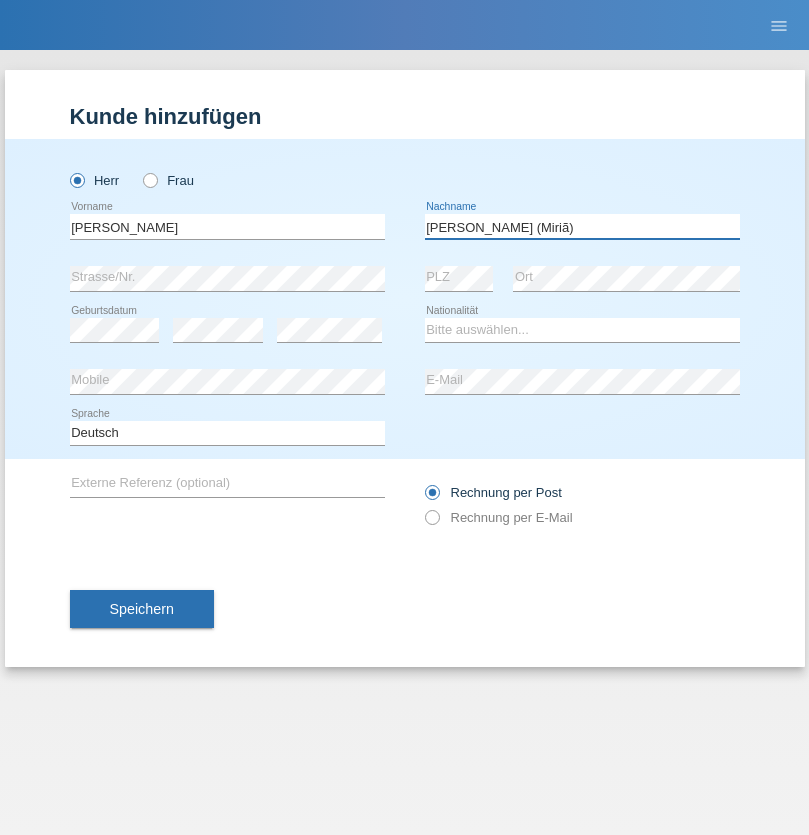type on "A. Cassiano (Miriã)" 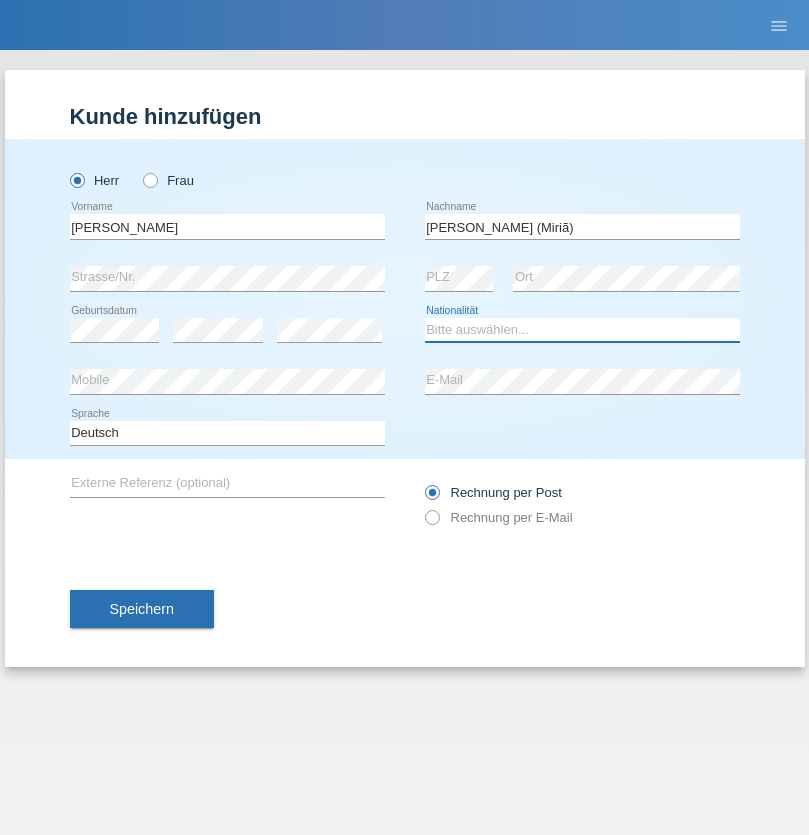 select on "BR" 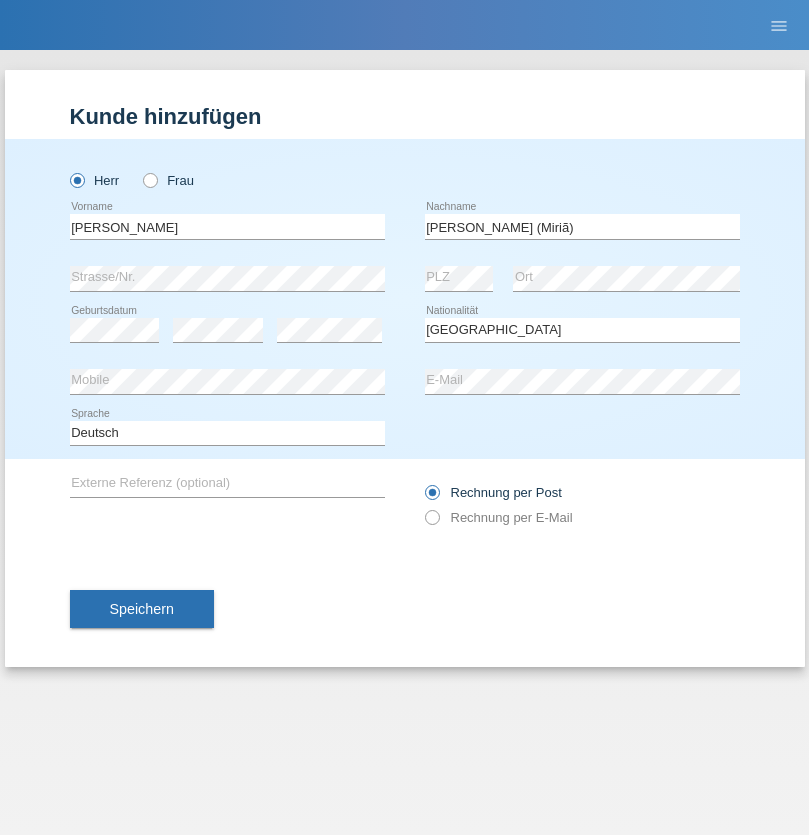 select on "C" 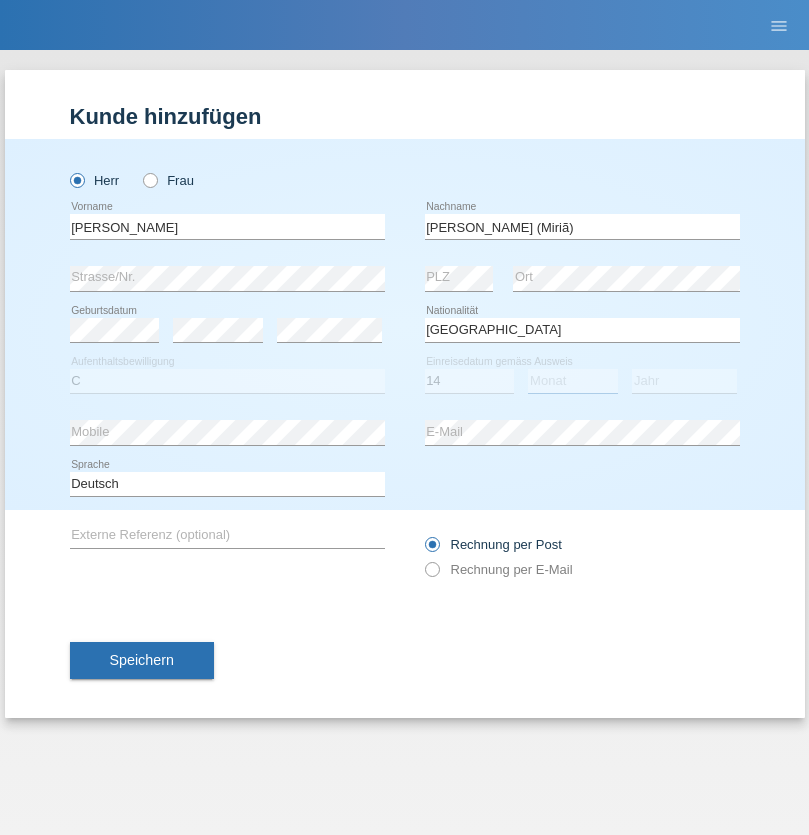 select on "12" 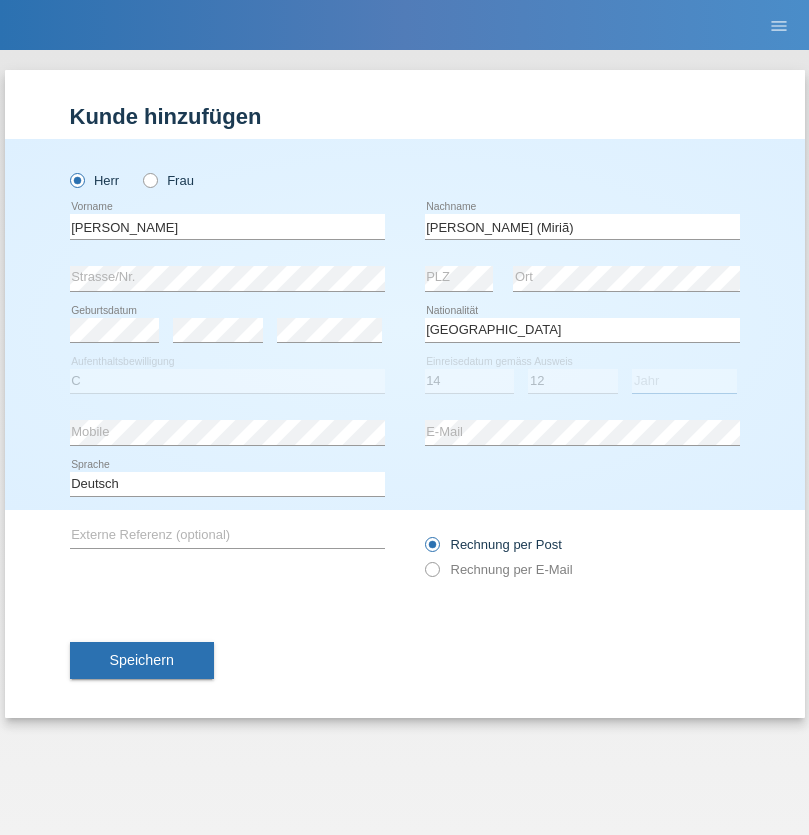 select on "2001" 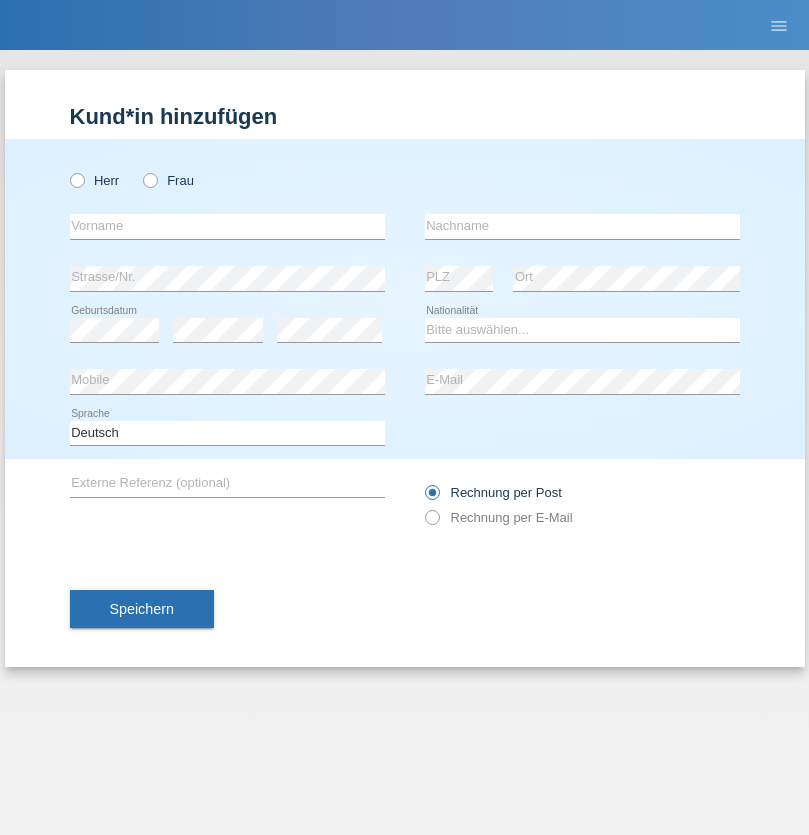 scroll, scrollTop: 0, scrollLeft: 0, axis: both 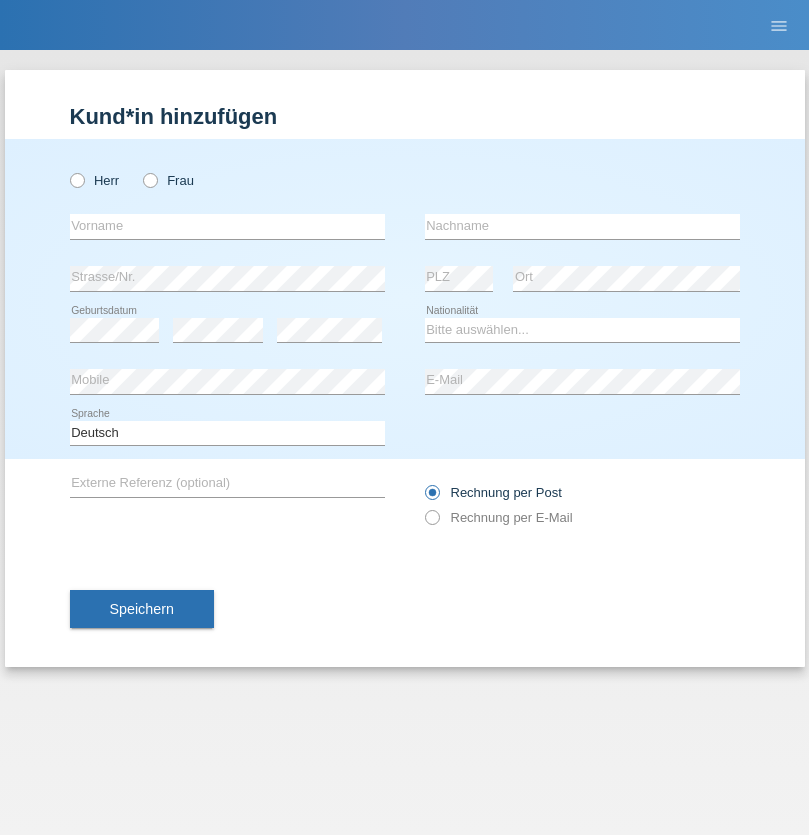 radio on "true" 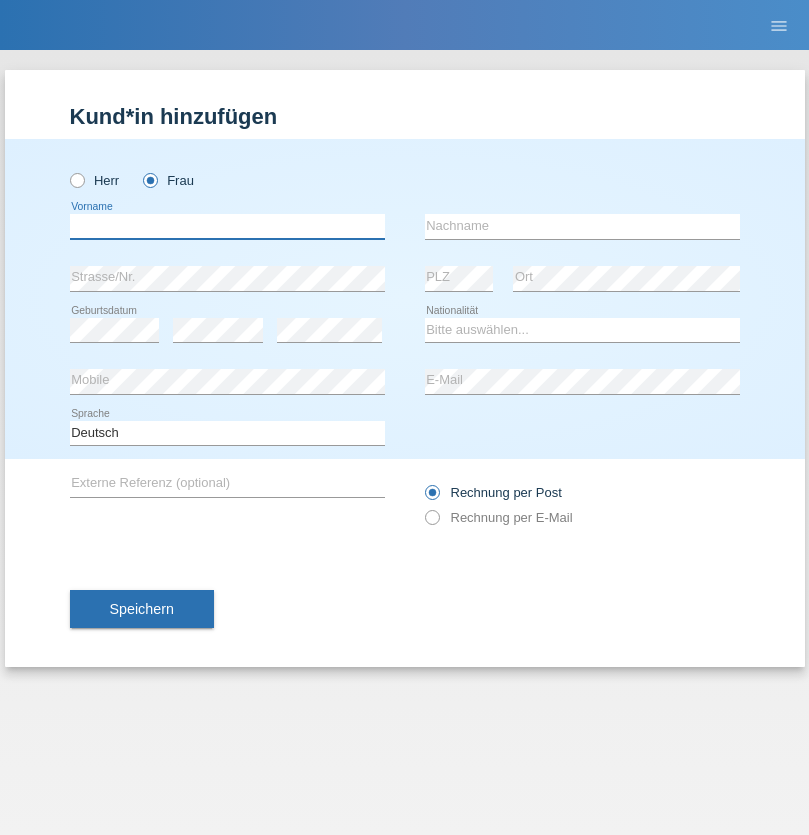 click at bounding box center [227, 226] 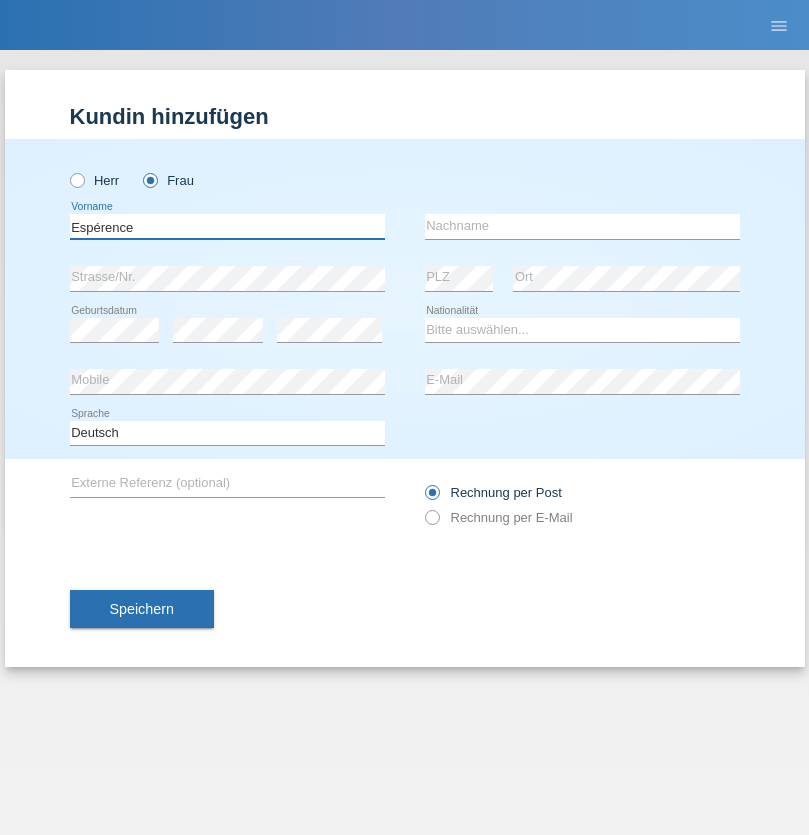 type on "Espérence" 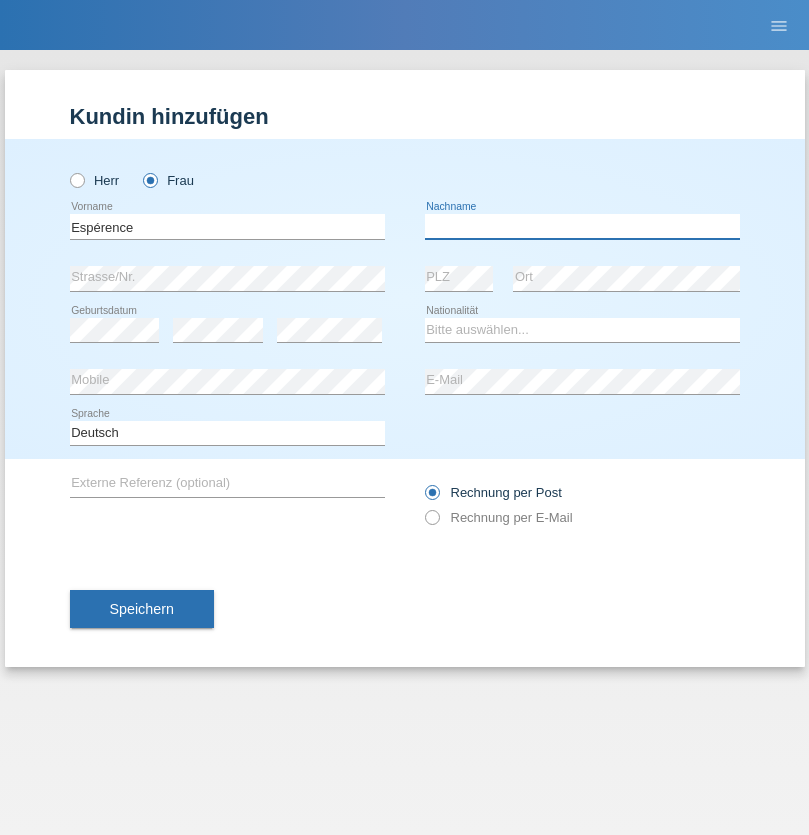 click at bounding box center [582, 226] 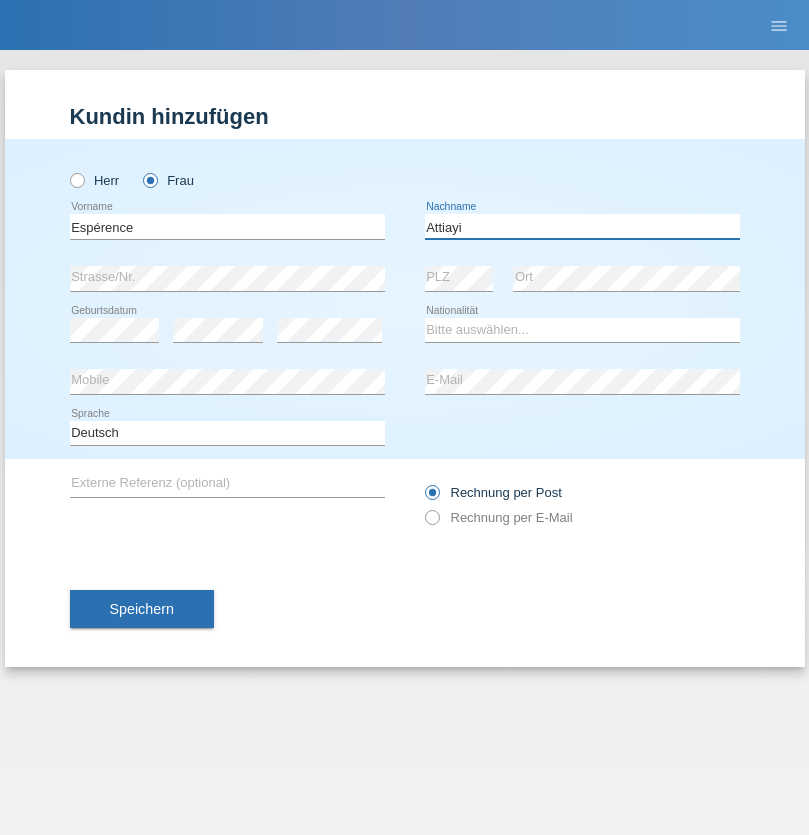 type on "Attiayi" 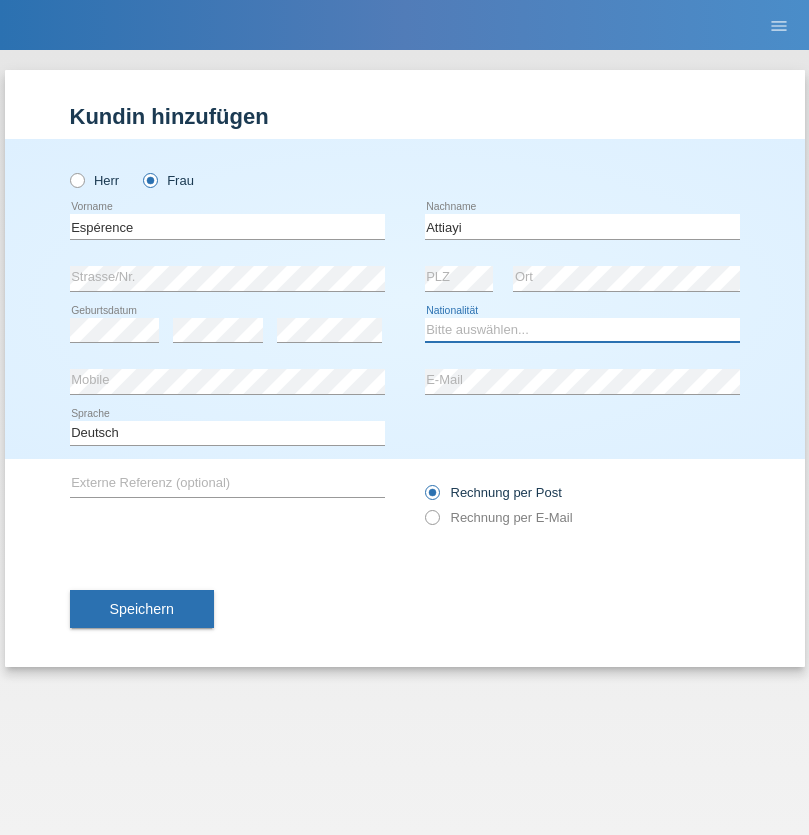 select on "CH" 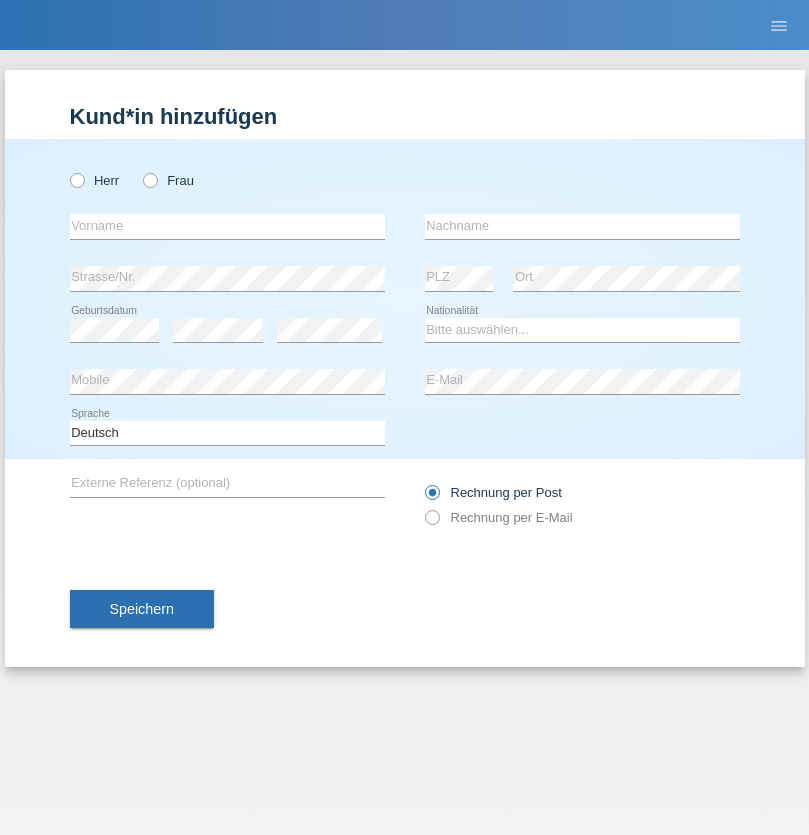 scroll, scrollTop: 0, scrollLeft: 0, axis: both 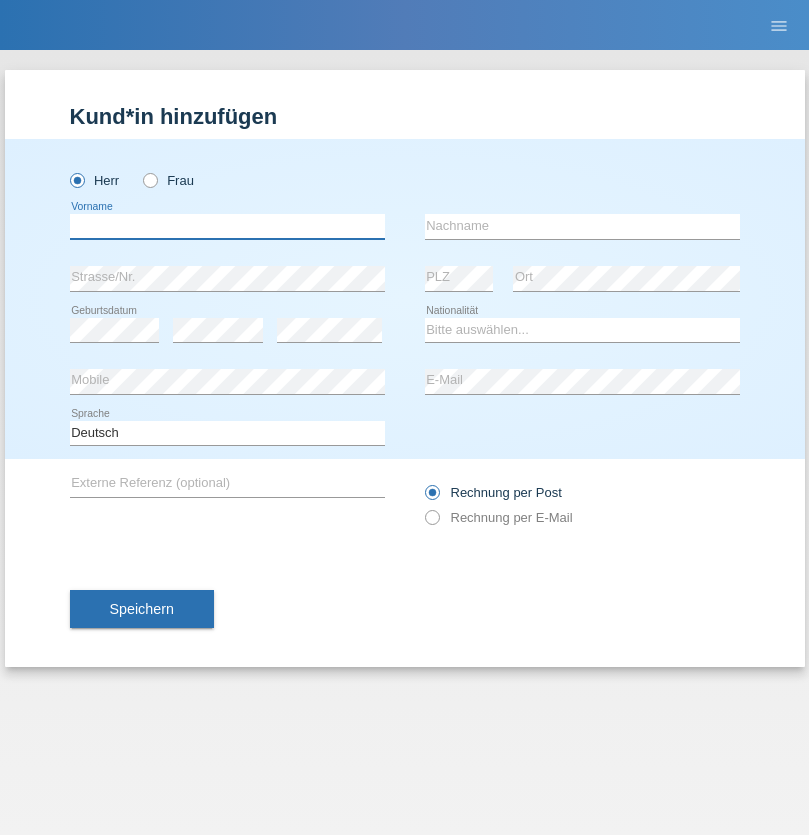click at bounding box center (227, 226) 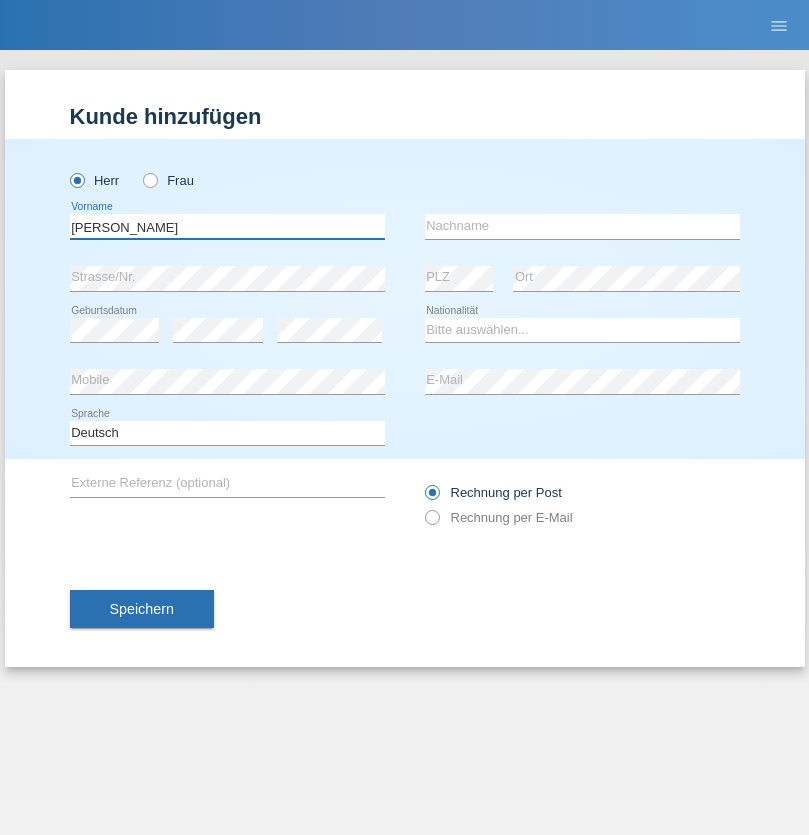 type on "Charles" 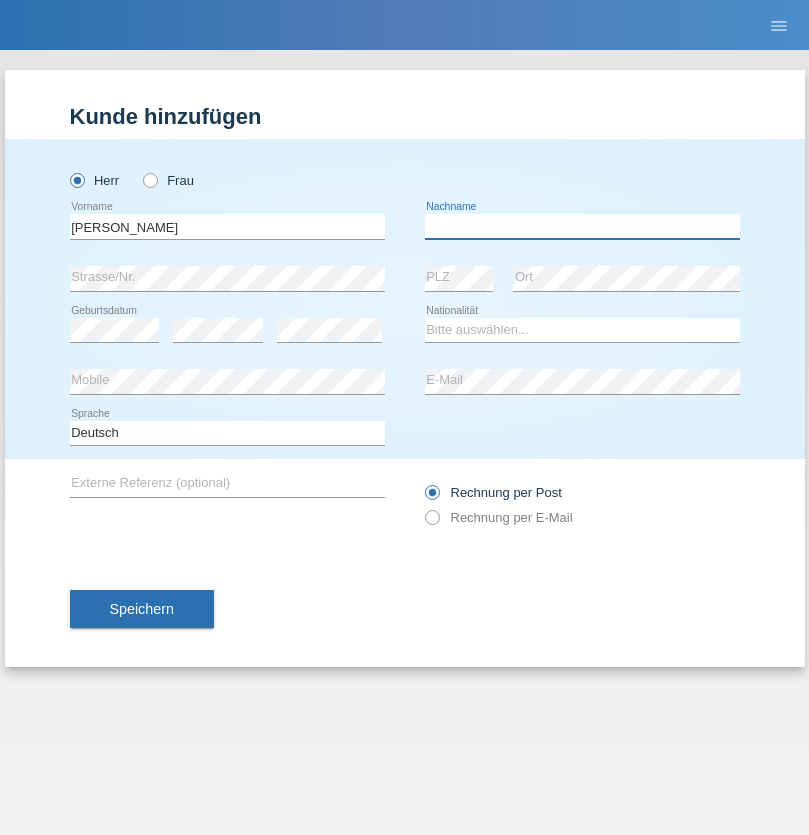 click at bounding box center [582, 226] 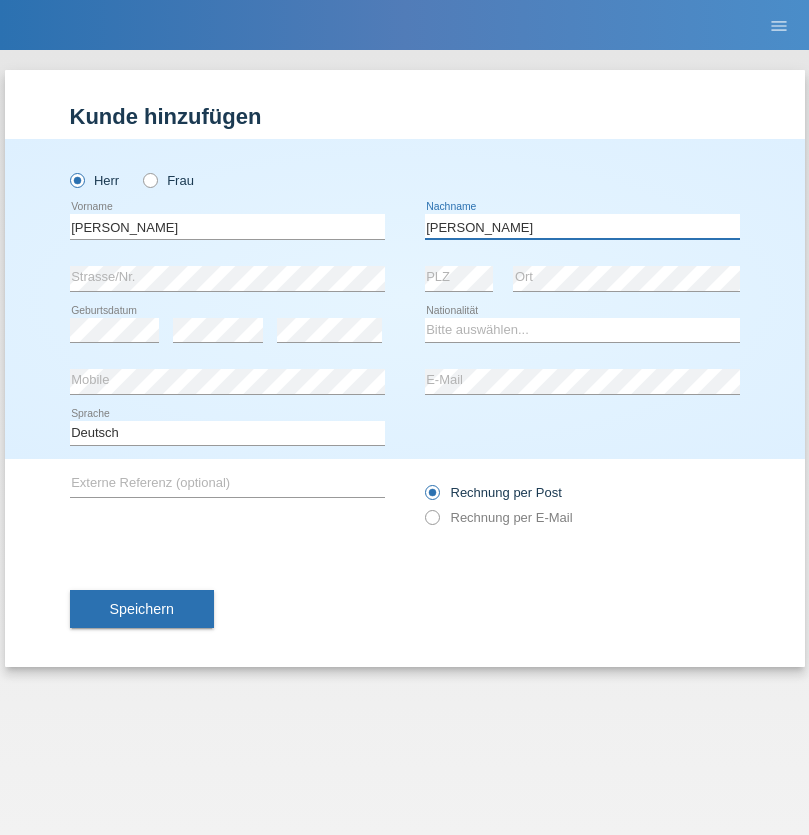 type on "Chetelat" 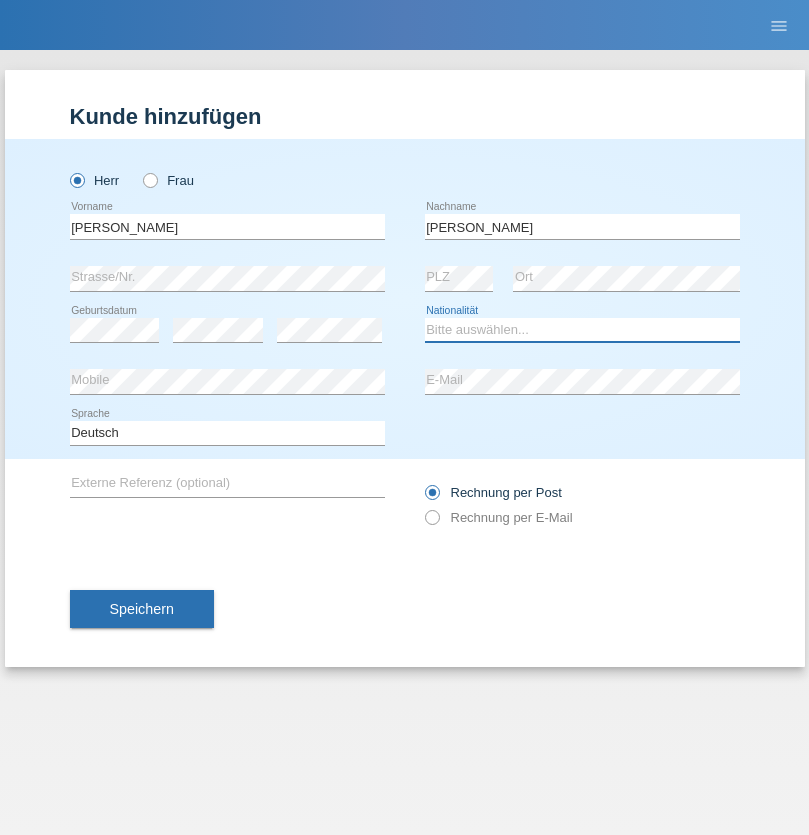 select on "CH" 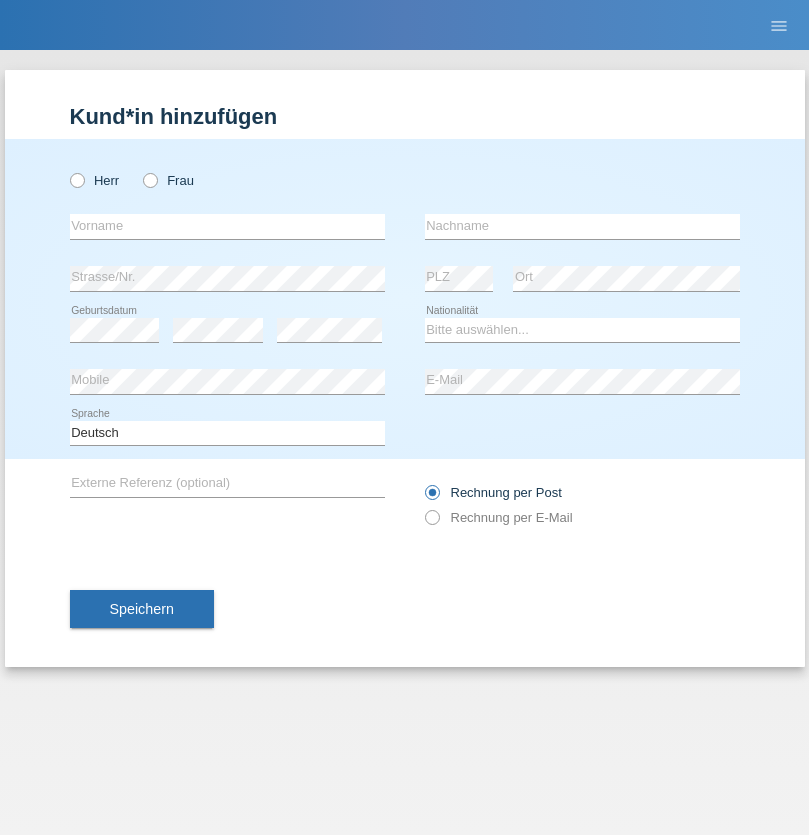 scroll, scrollTop: 0, scrollLeft: 0, axis: both 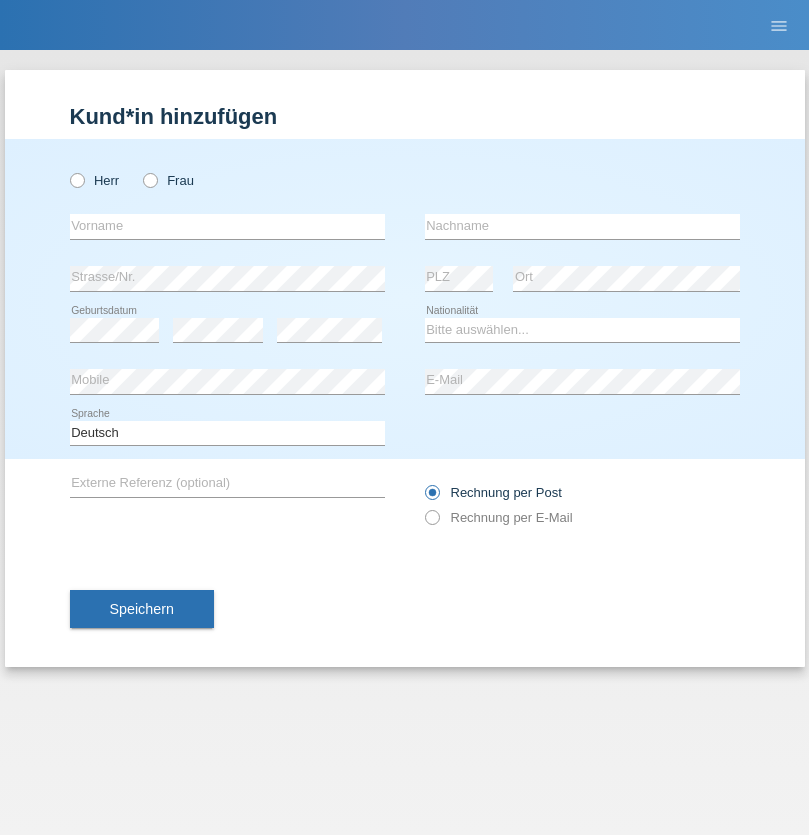 radio on "true" 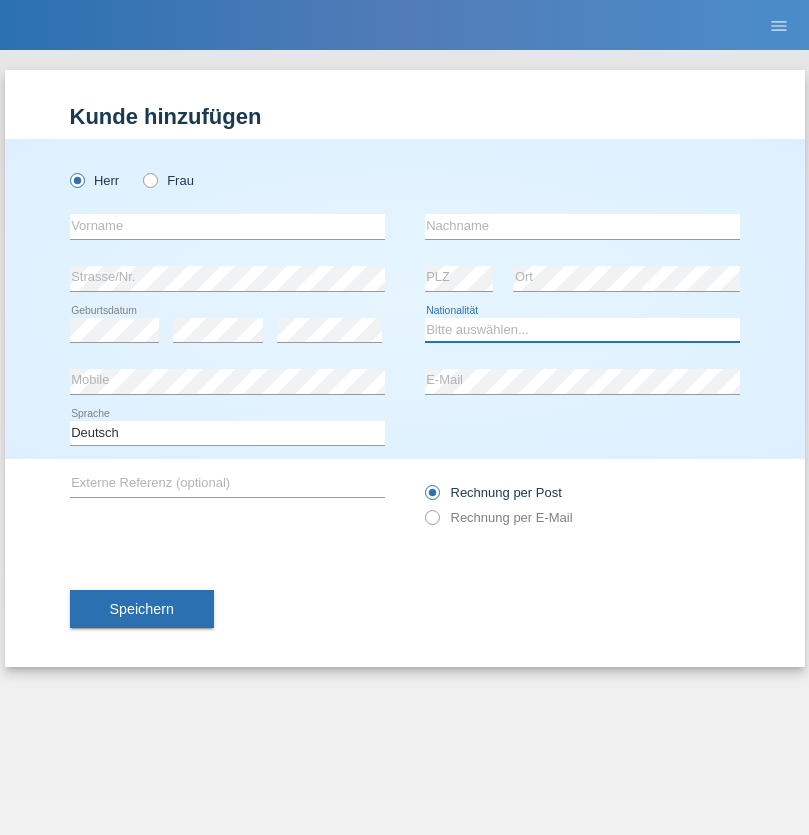 select on "XK" 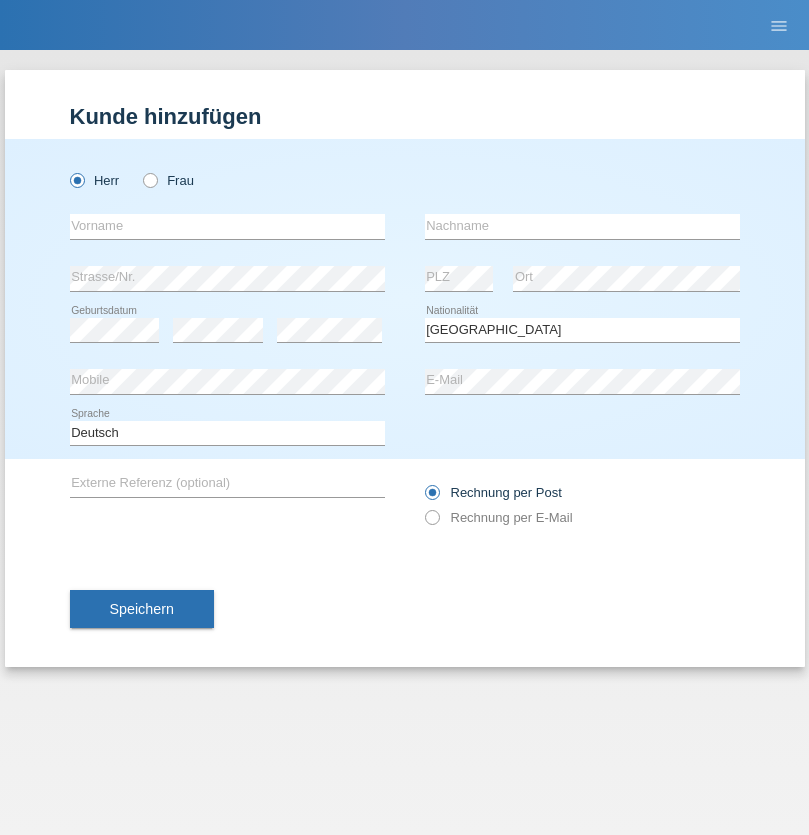 select on "C" 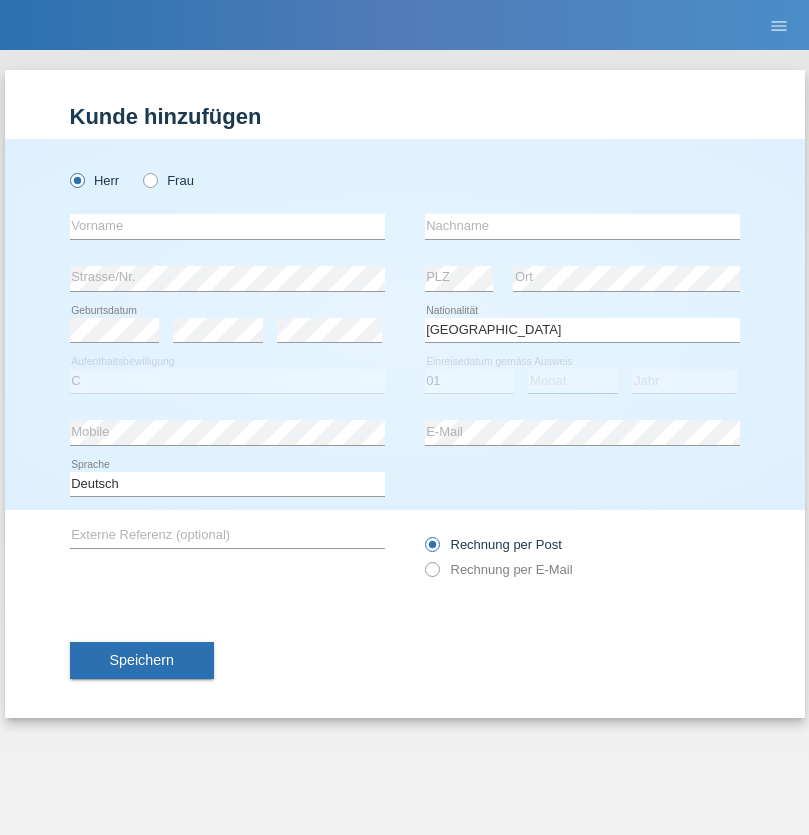 select on "02" 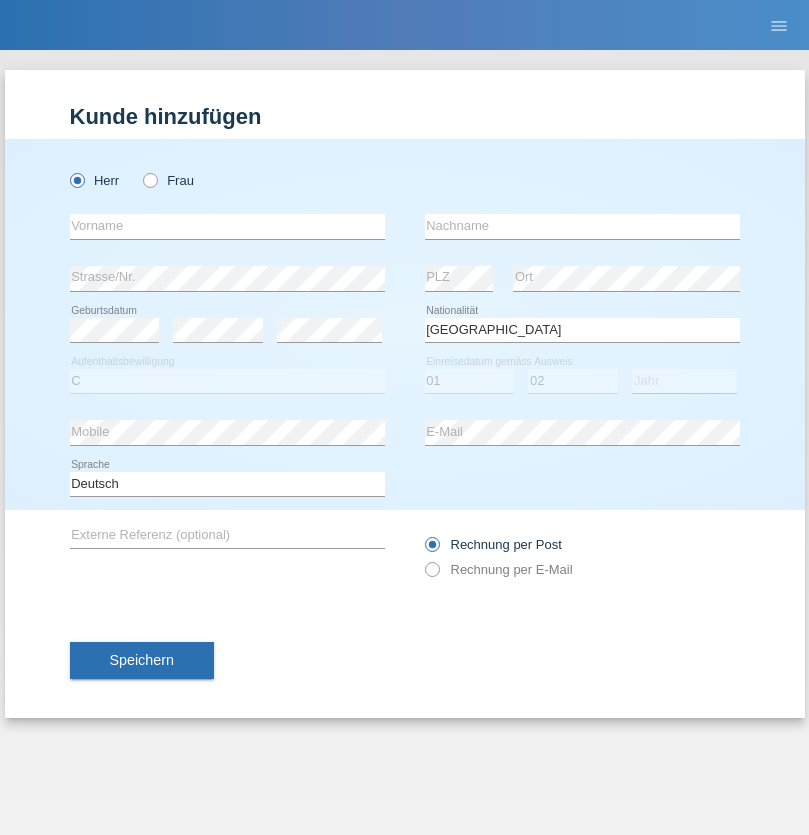 select on "1980" 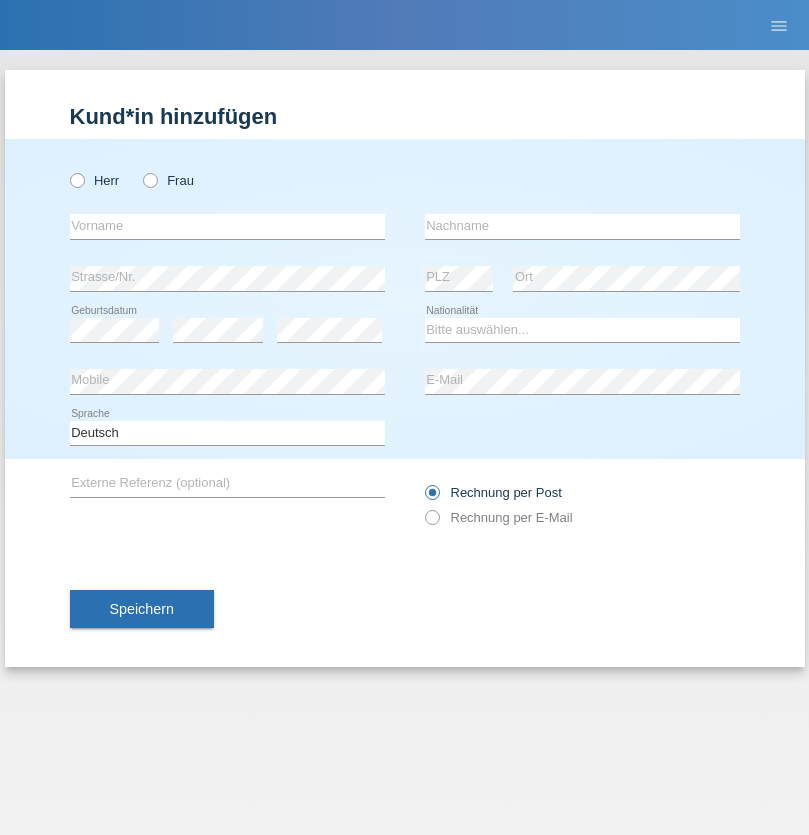scroll, scrollTop: 0, scrollLeft: 0, axis: both 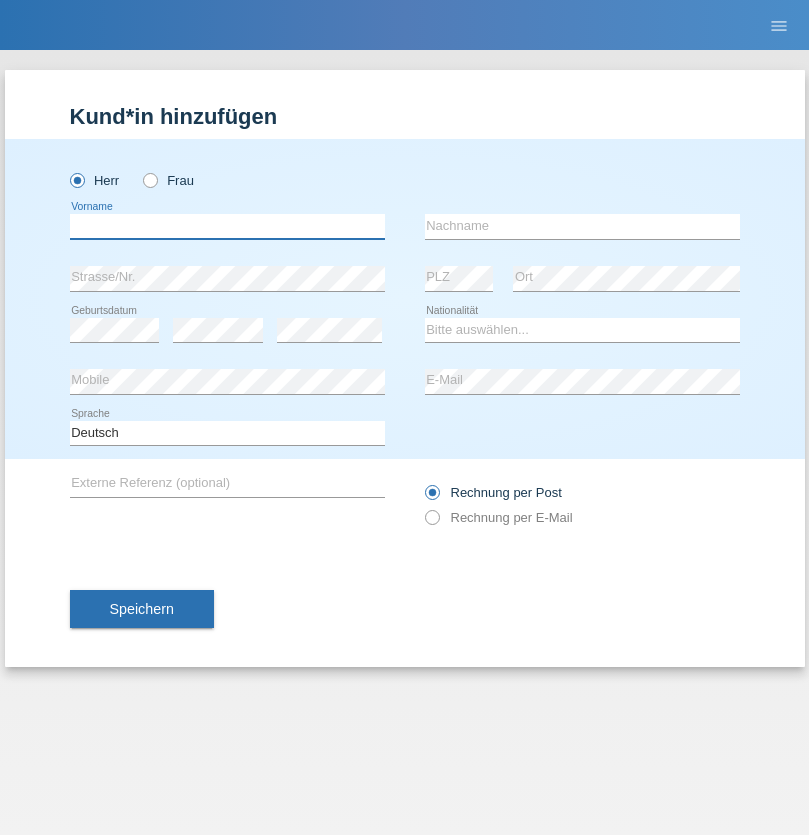 click at bounding box center [227, 226] 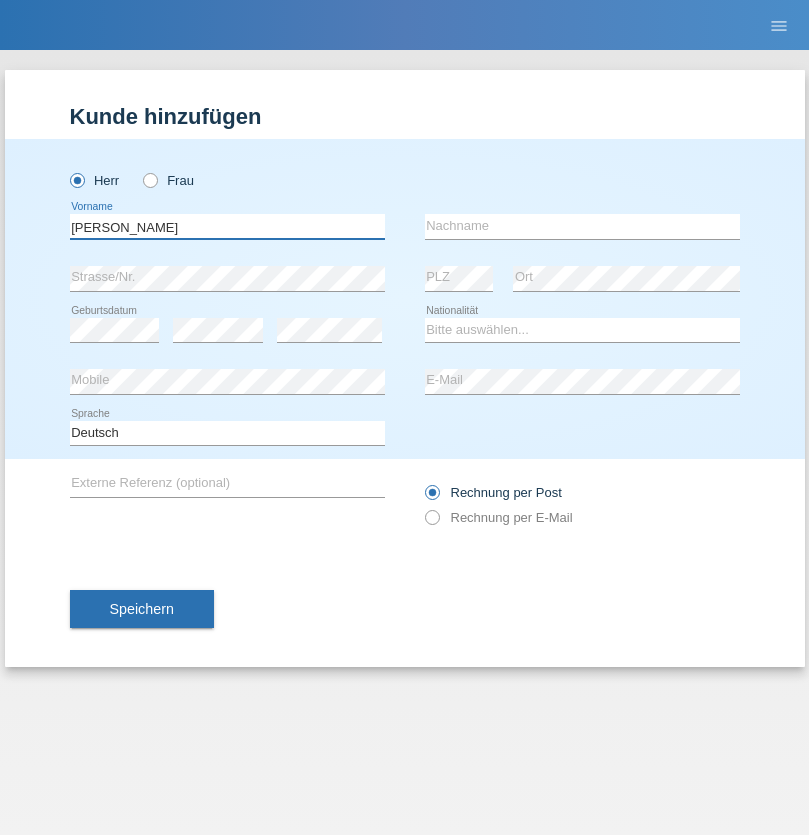 type on "[PERSON_NAME]" 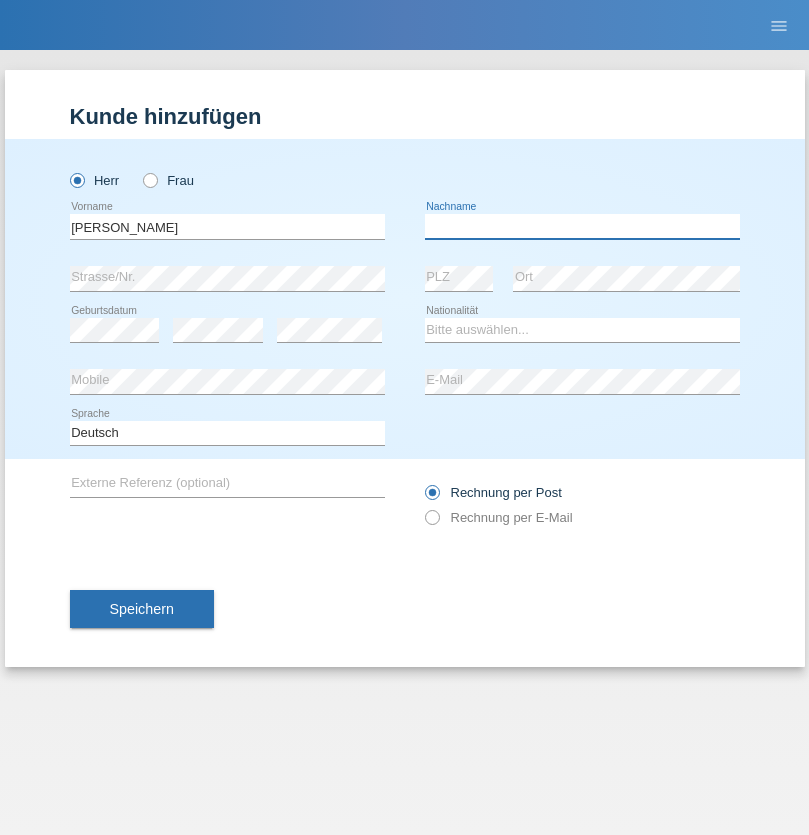 click at bounding box center [582, 226] 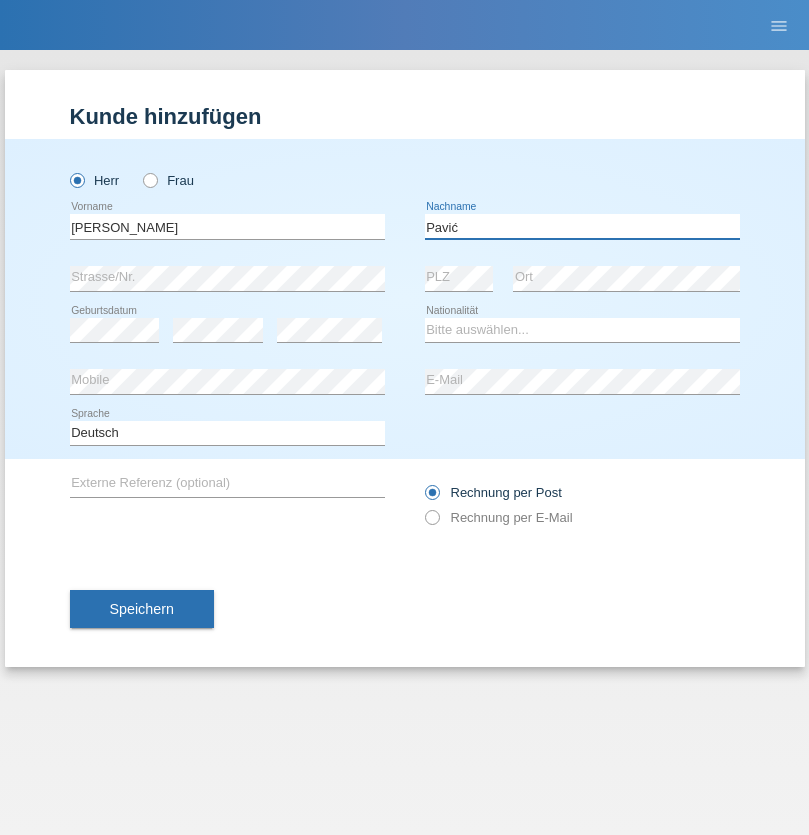 type on "Pavić" 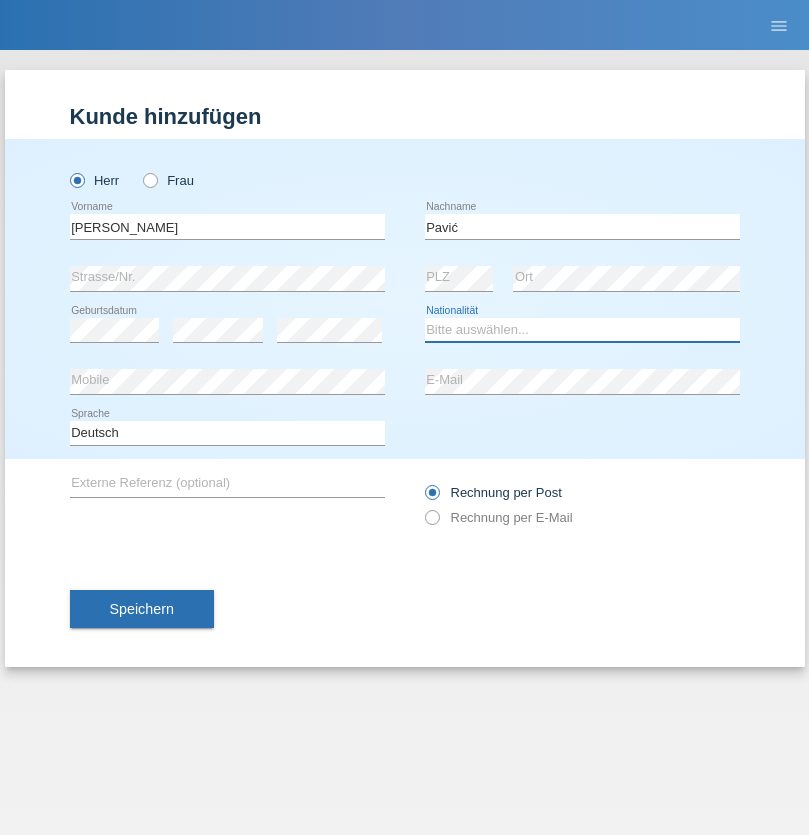 select on "HR" 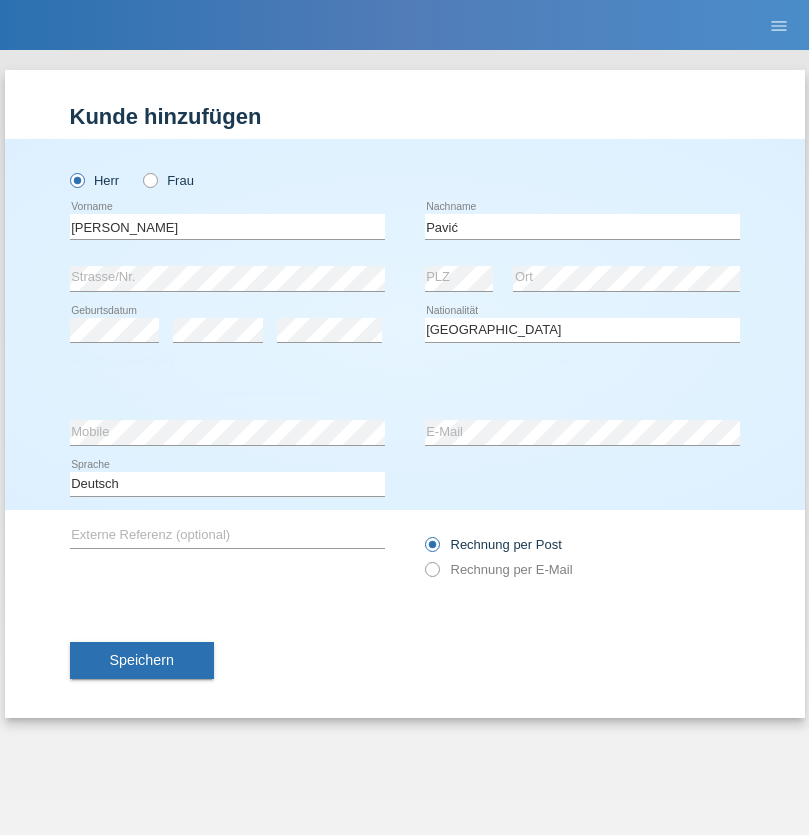 select on "C" 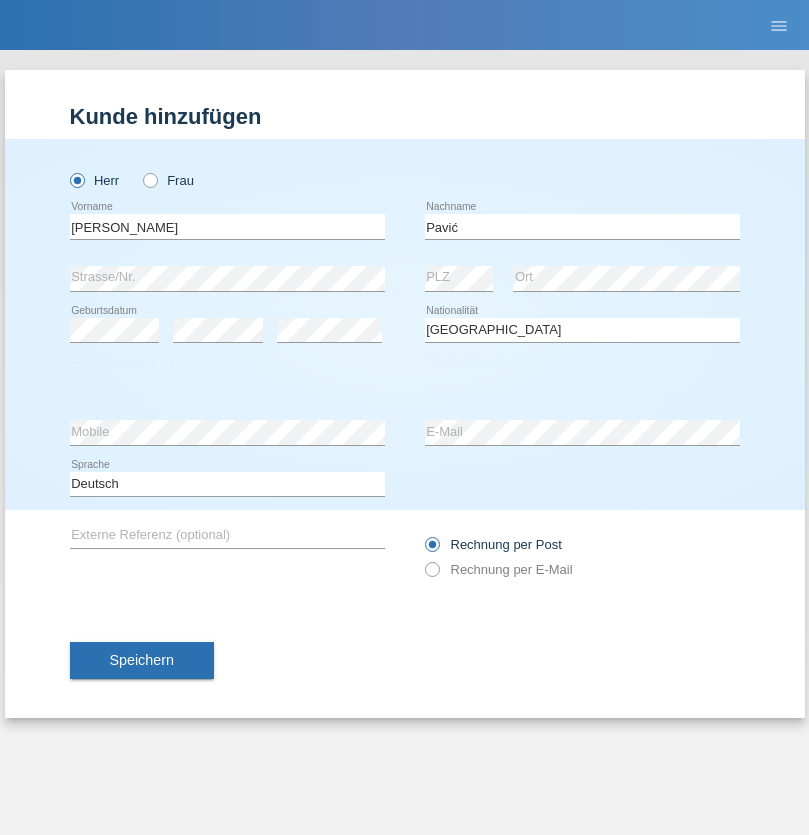 select on "21" 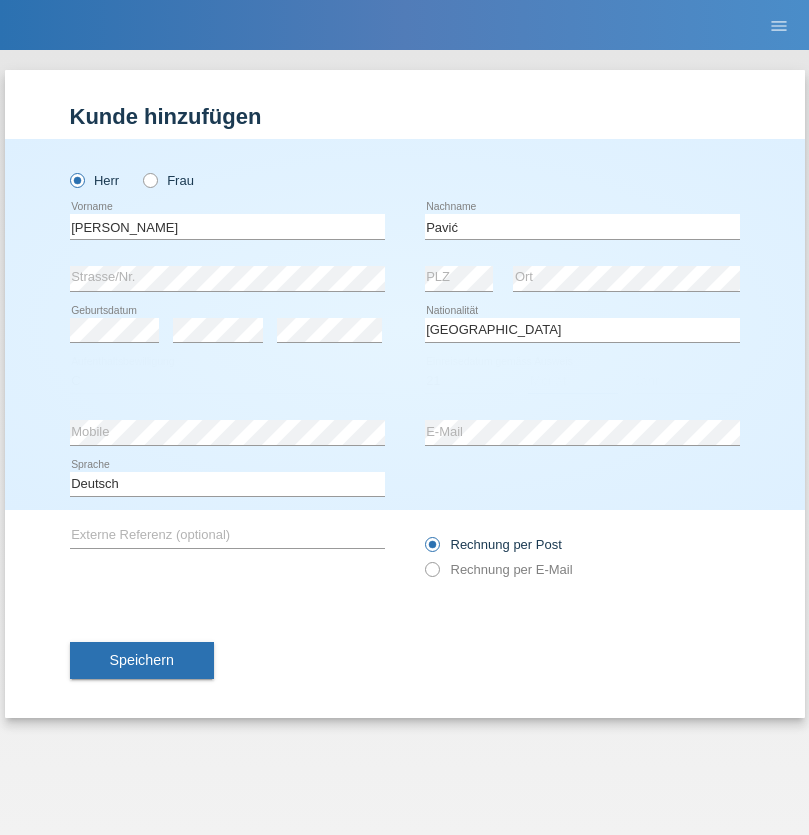 select on "04" 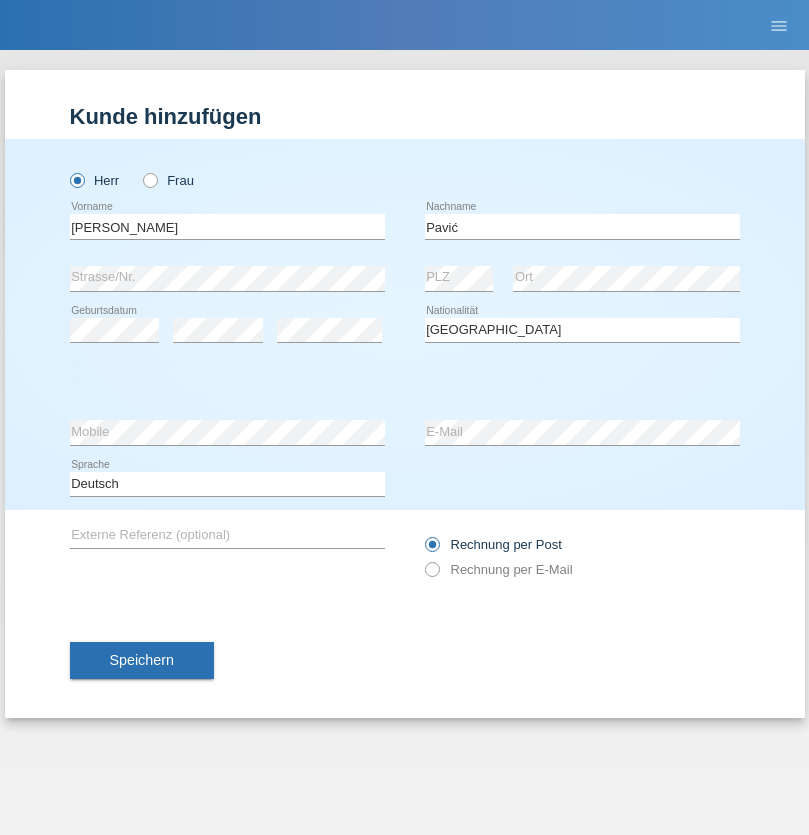 select on "2006" 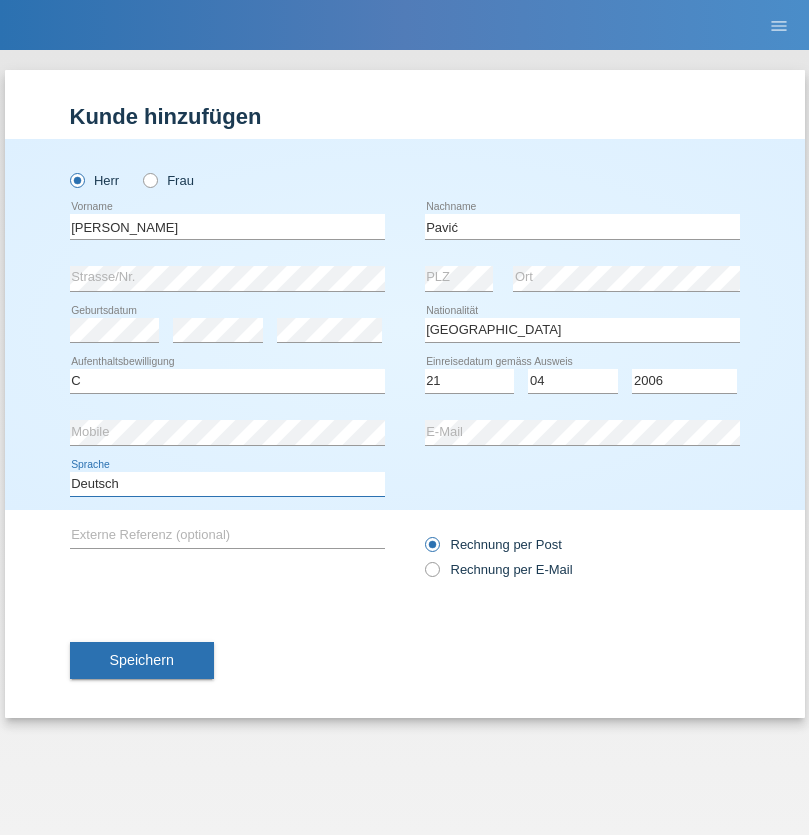 select on "en" 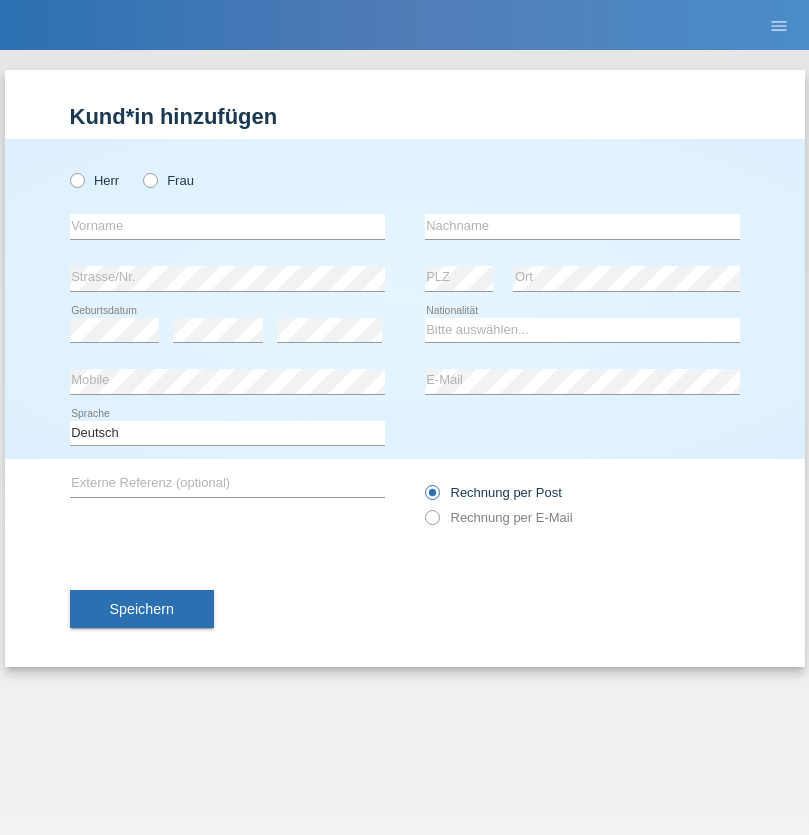 scroll, scrollTop: 0, scrollLeft: 0, axis: both 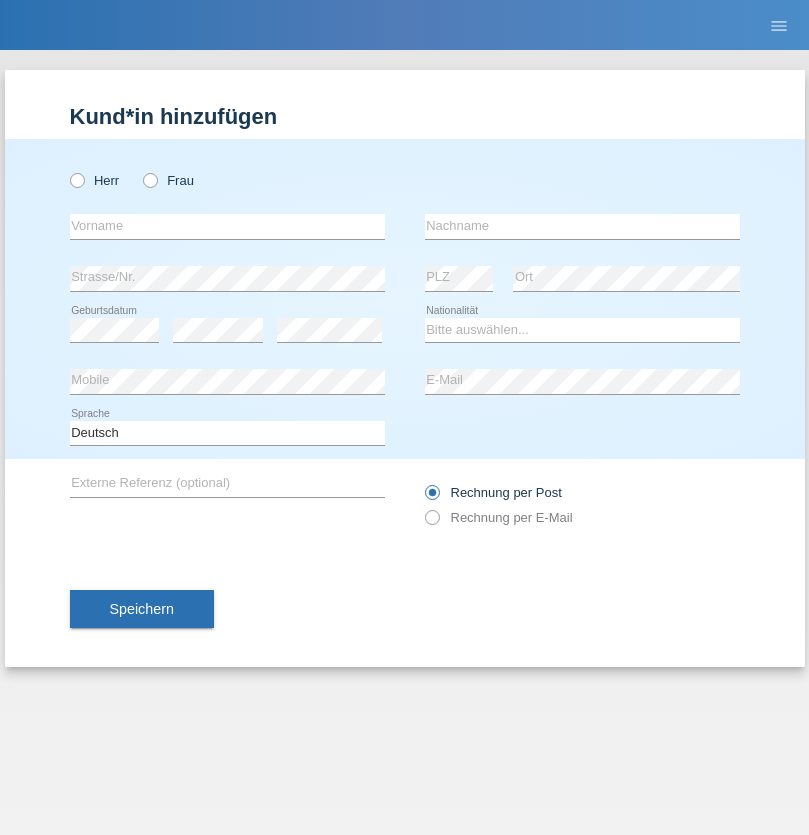 radio on "true" 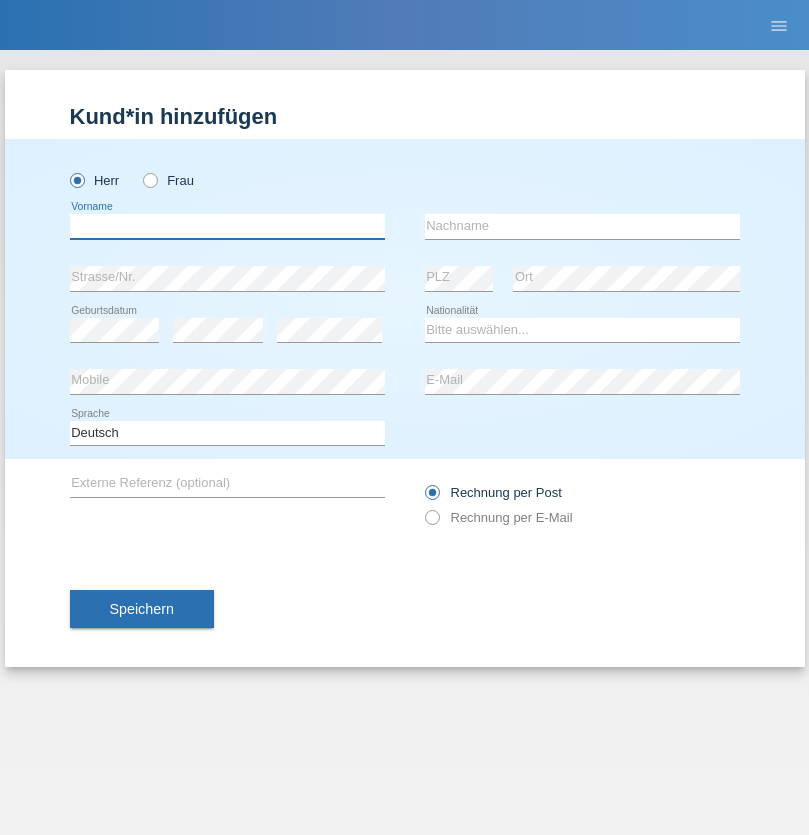 click at bounding box center [227, 226] 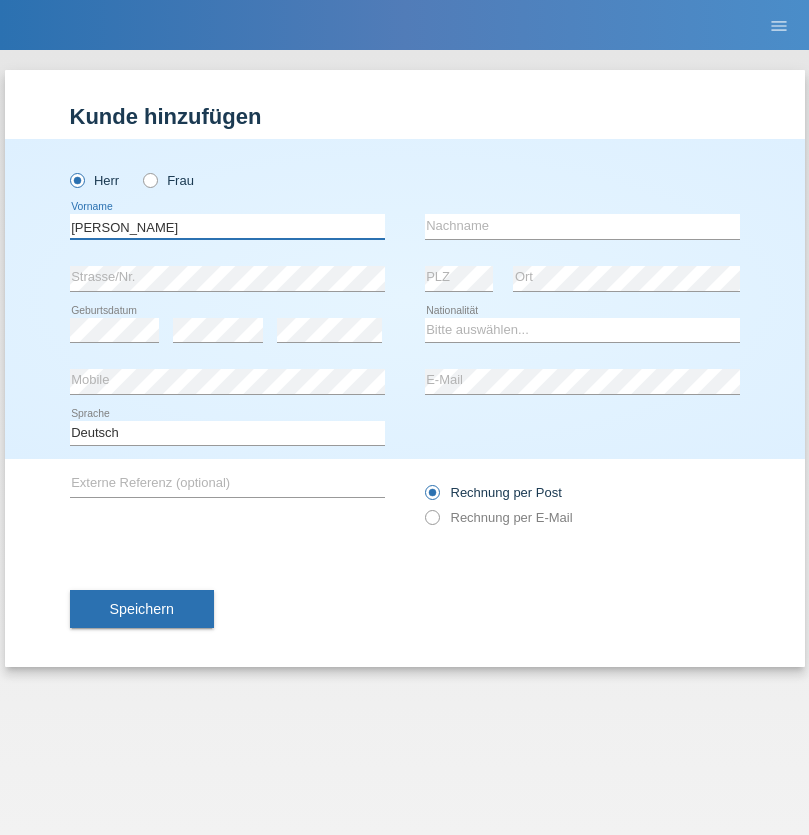 type on "[PERSON_NAME]" 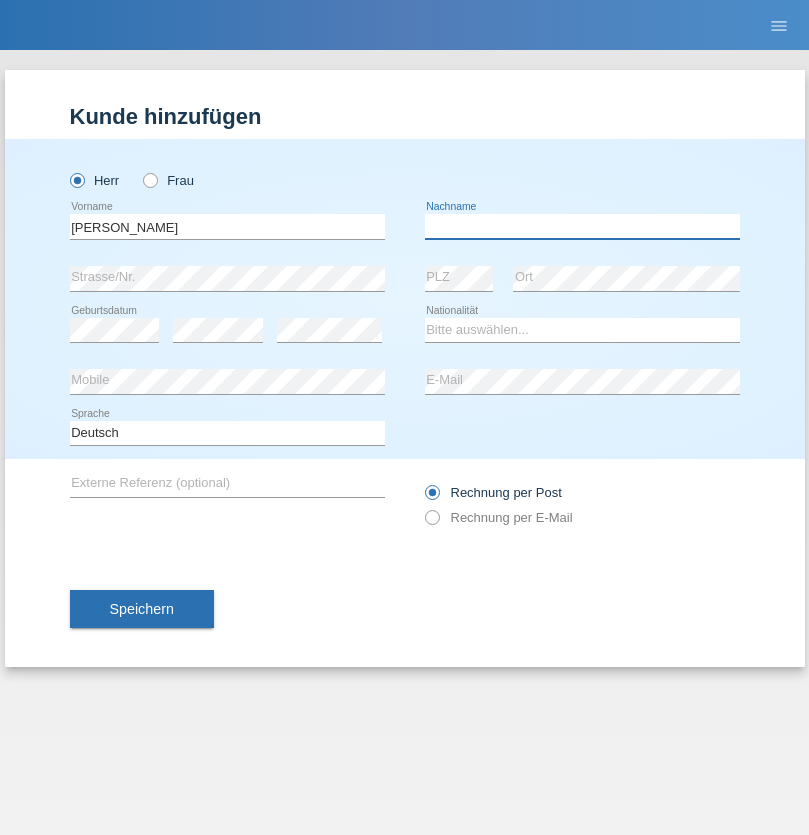 click at bounding box center (582, 226) 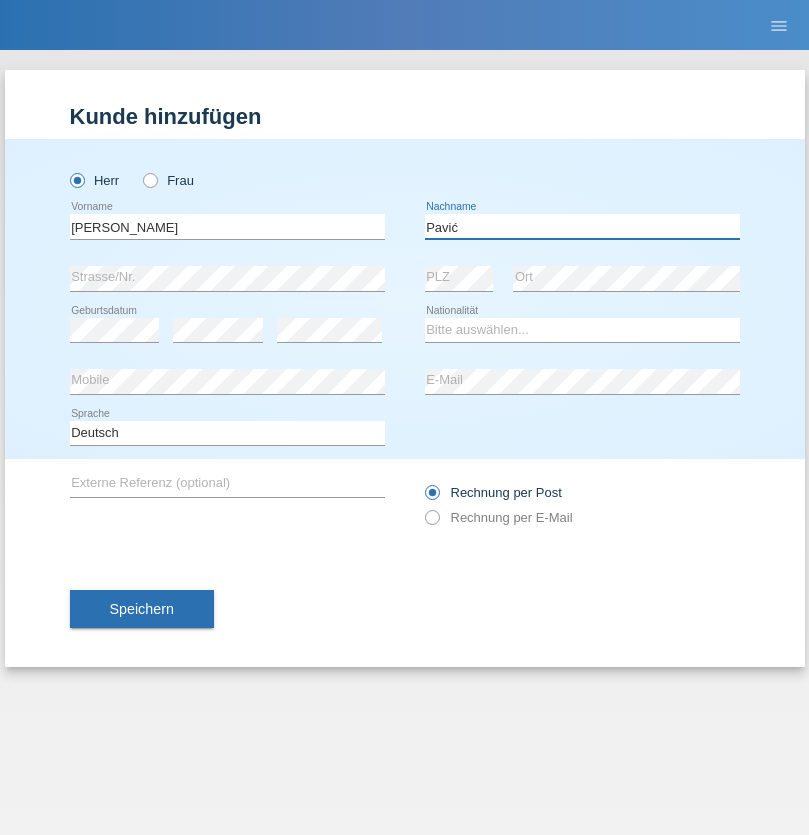 type on "Pavić" 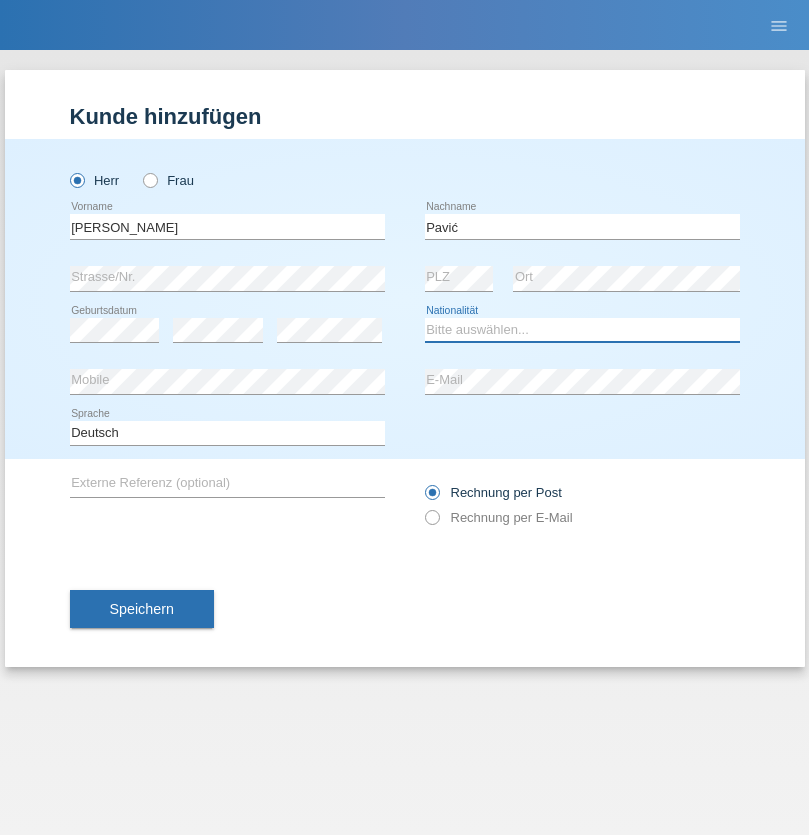 select on "HR" 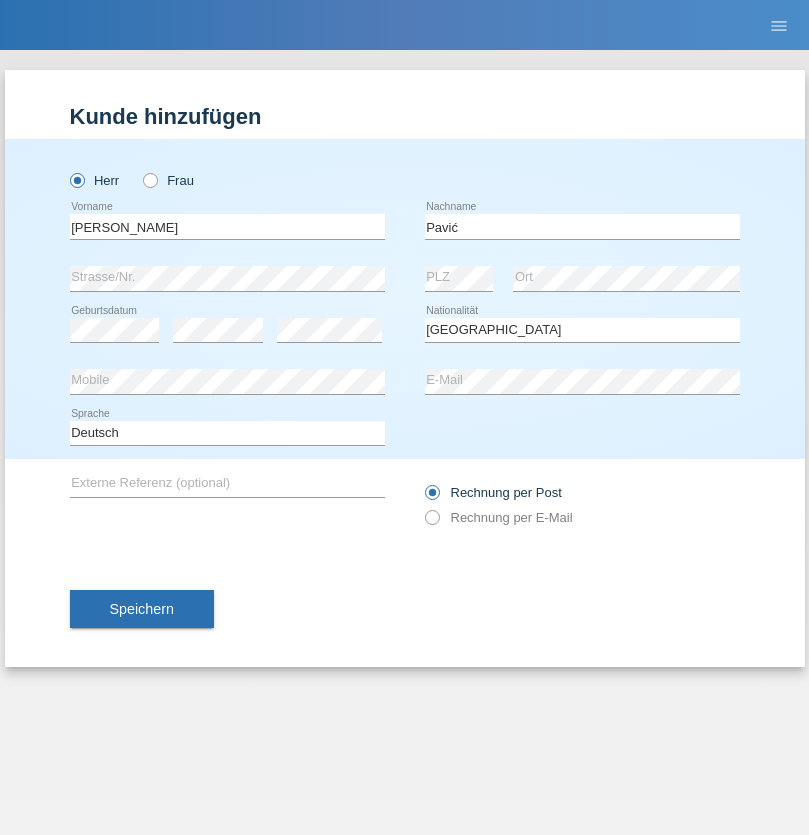 select on "C" 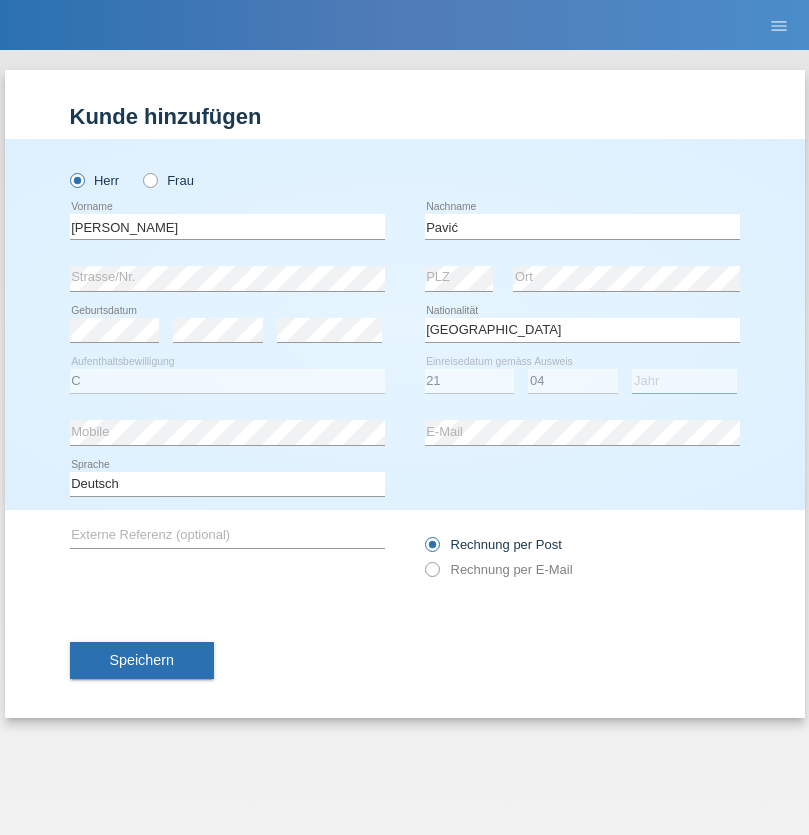 select on "2006" 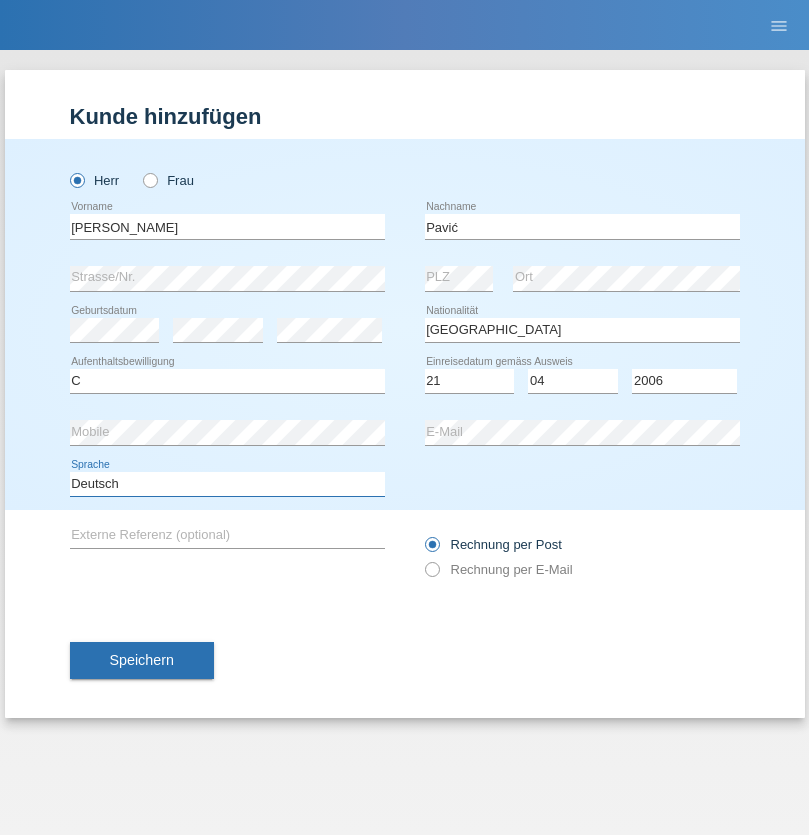 select on "en" 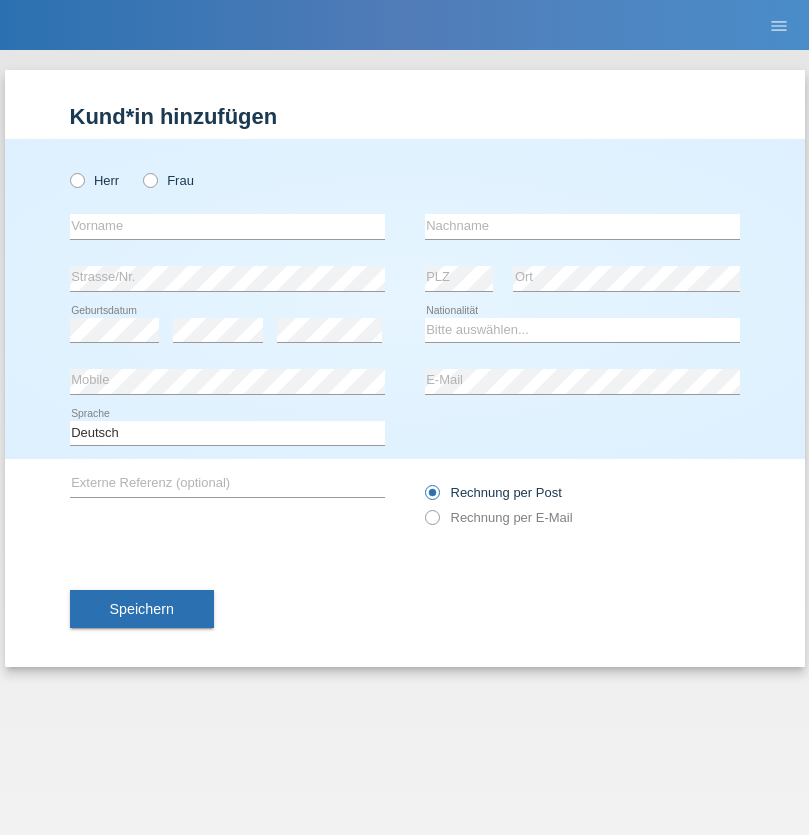 scroll, scrollTop: 0, scrollLeft: 0, axis: both 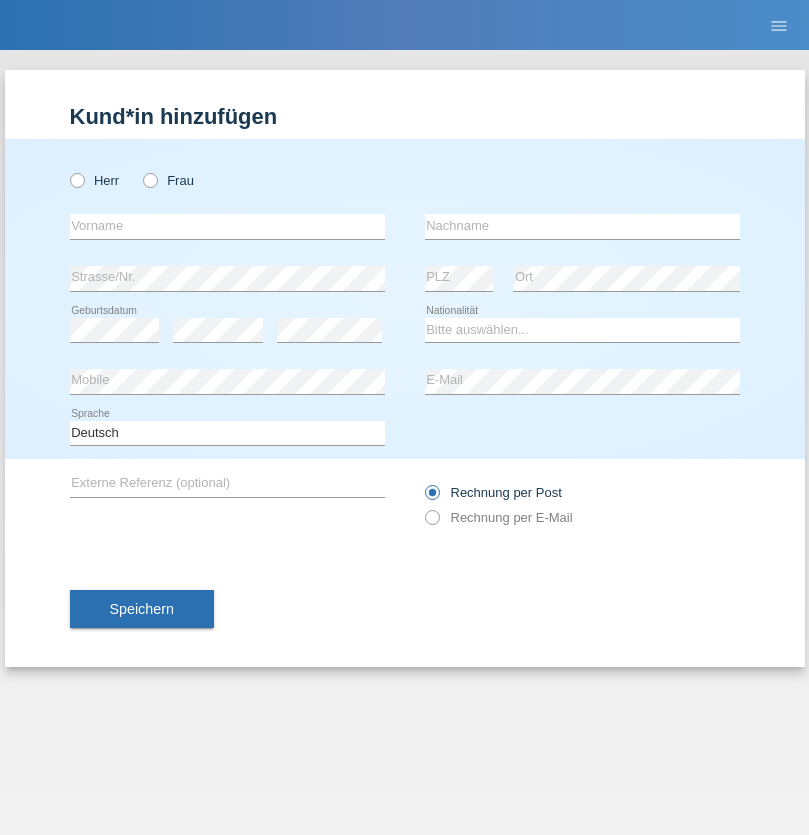 radio on "true" 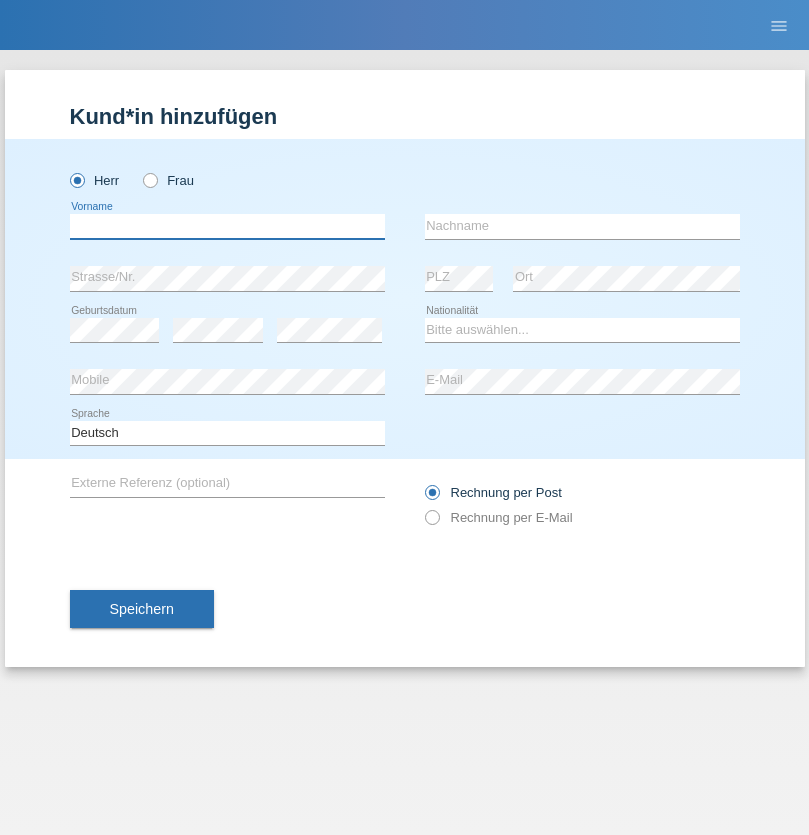 click at bounding box center [227, 226] 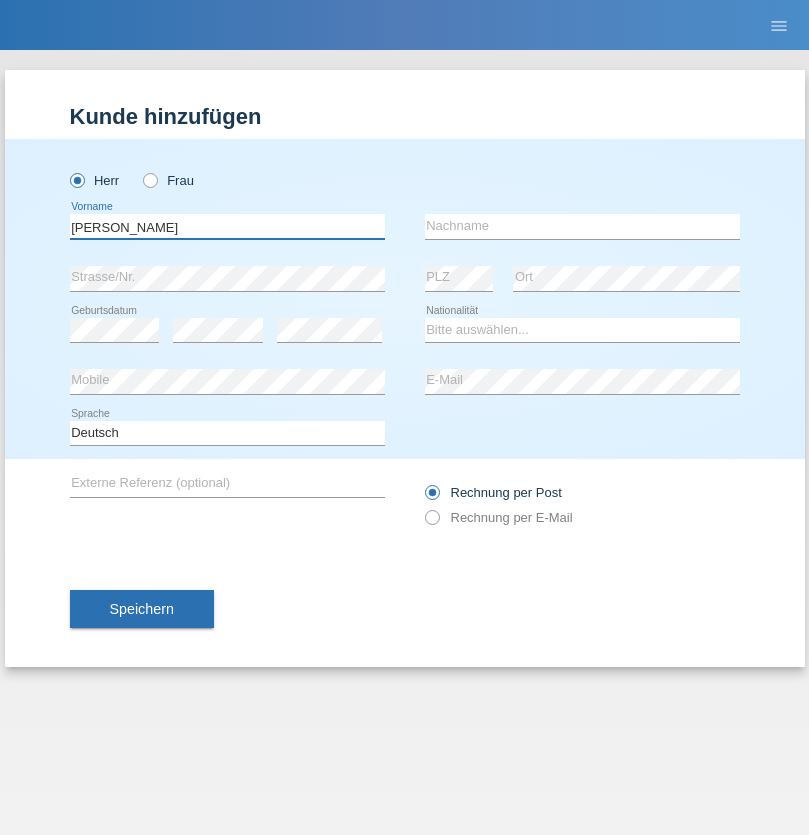 type on "[PERSON_NAME]" 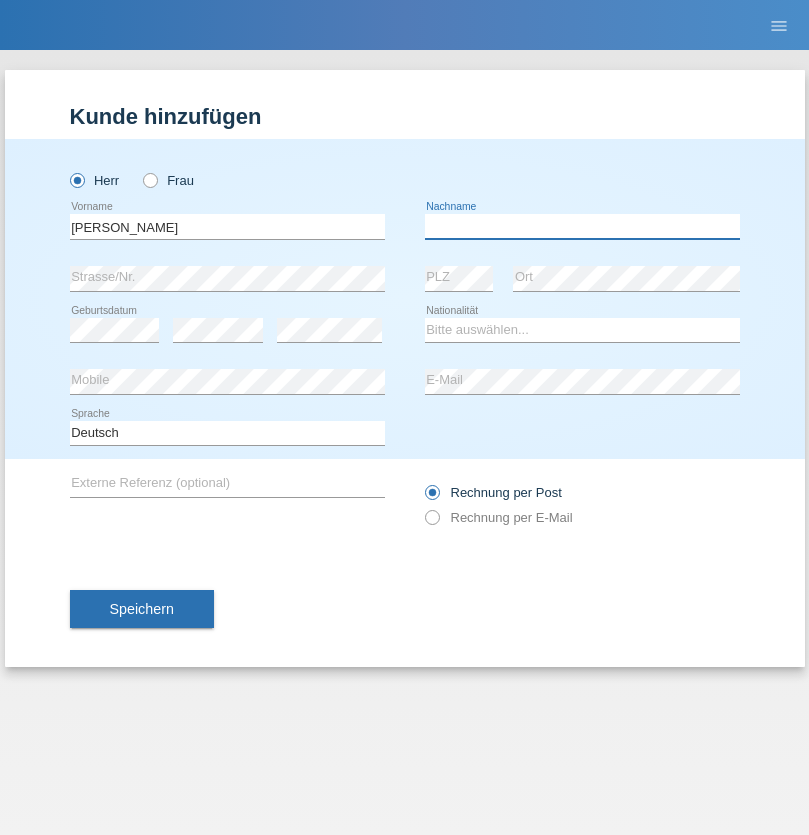 click at bounding box center (582, 226) 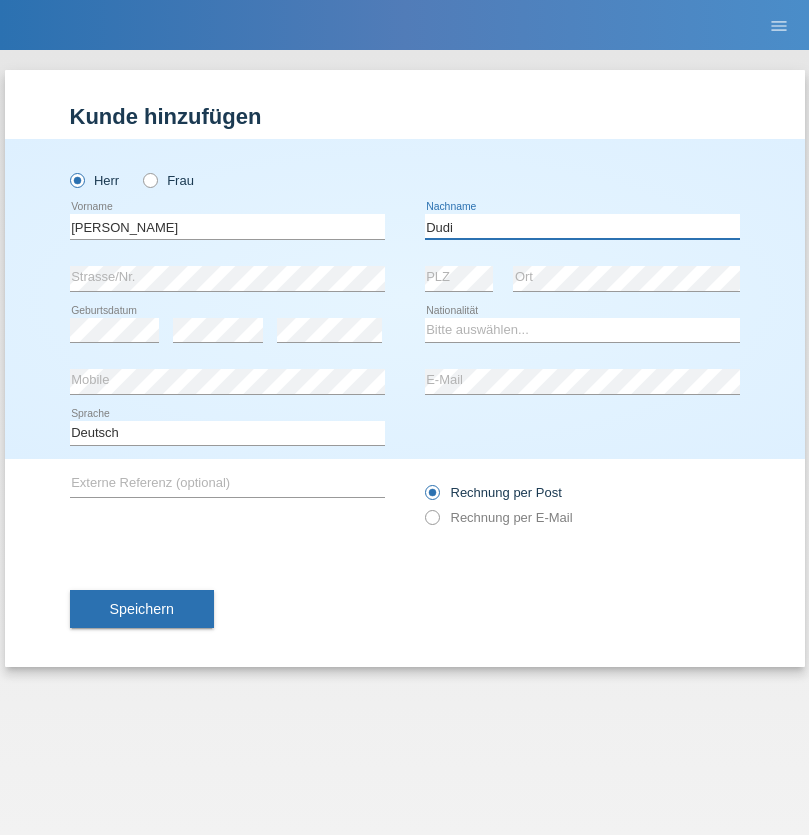 type on "Dudi" 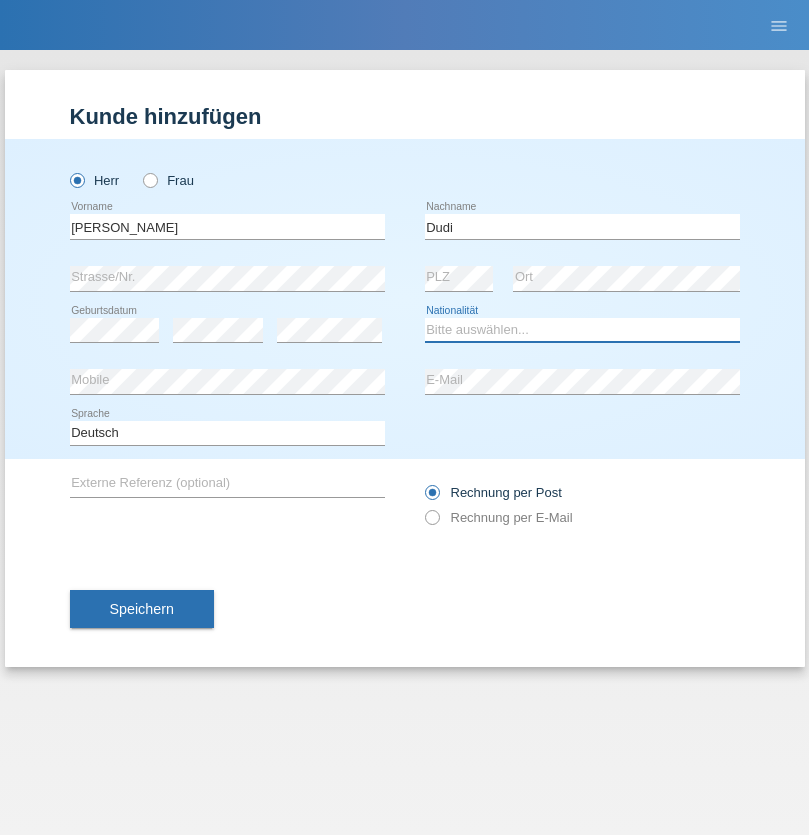 select on "SK" 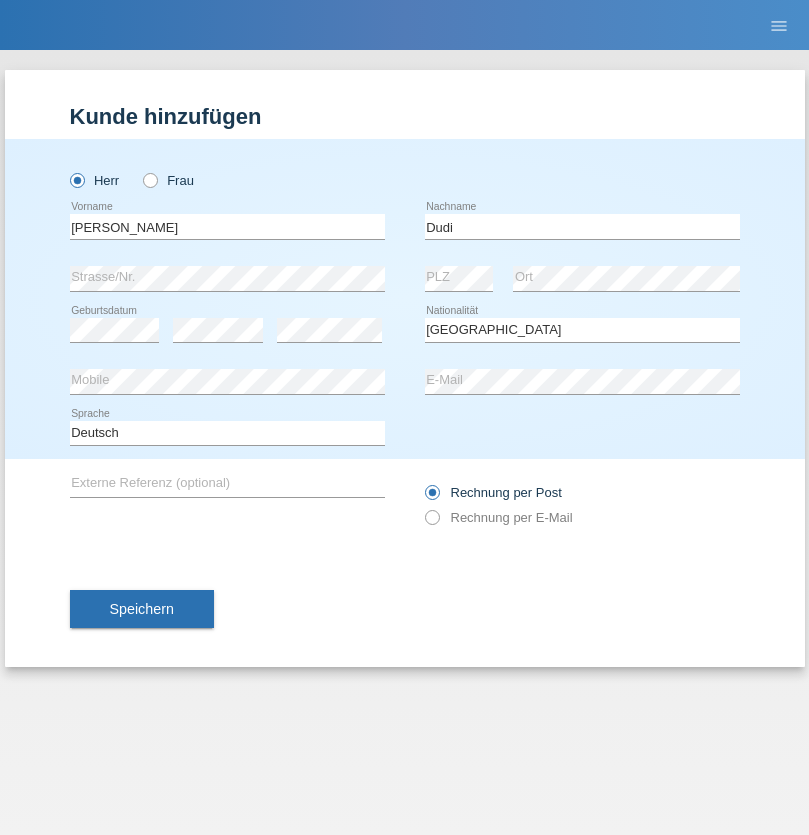 select on "C" 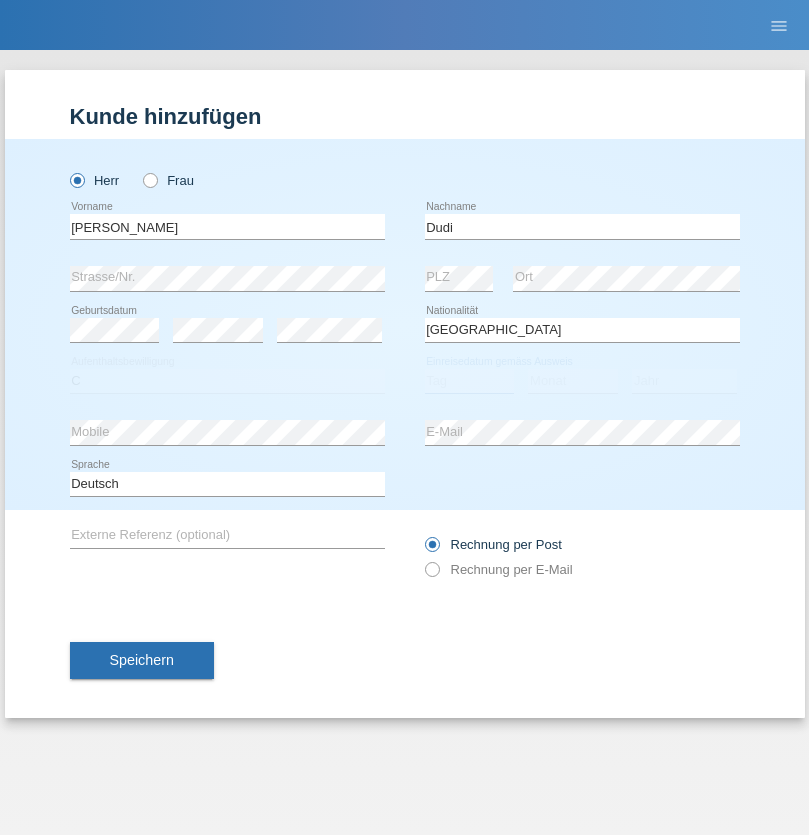 select on "25" 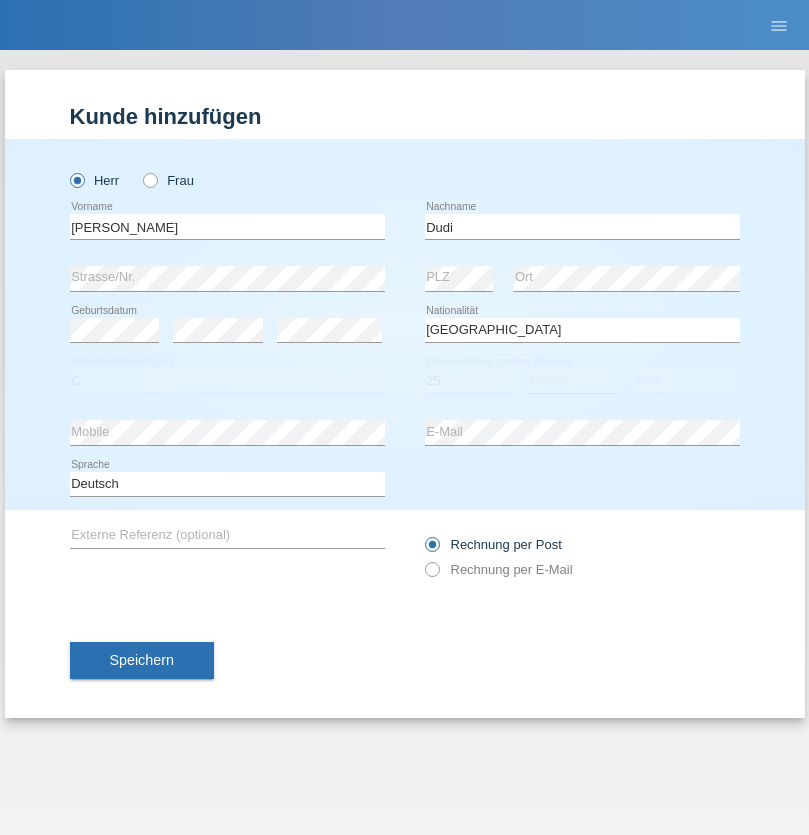 select on "05" 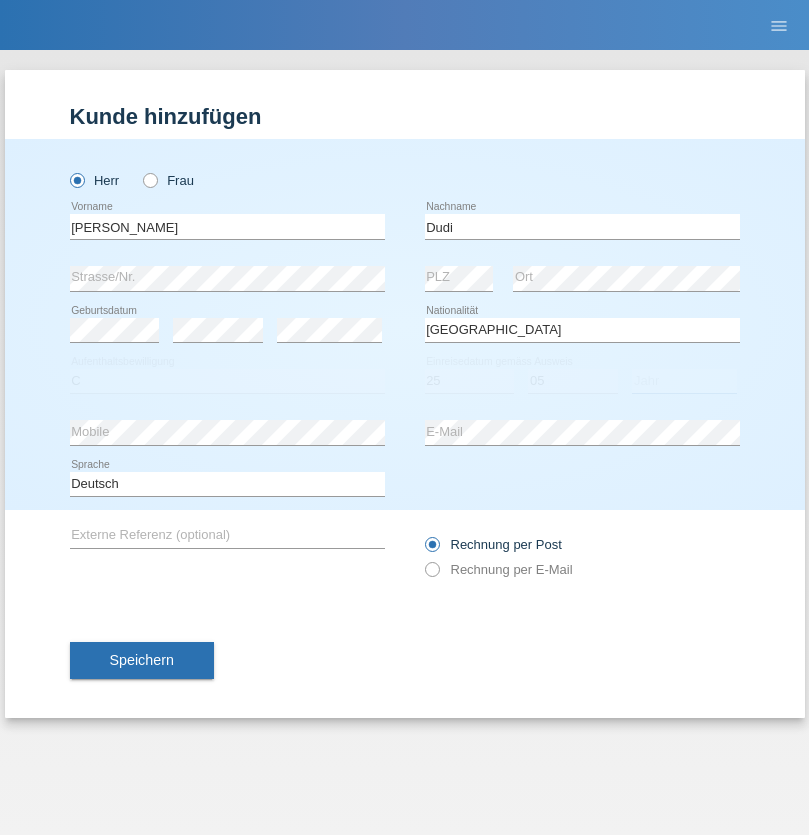 select on "2021" 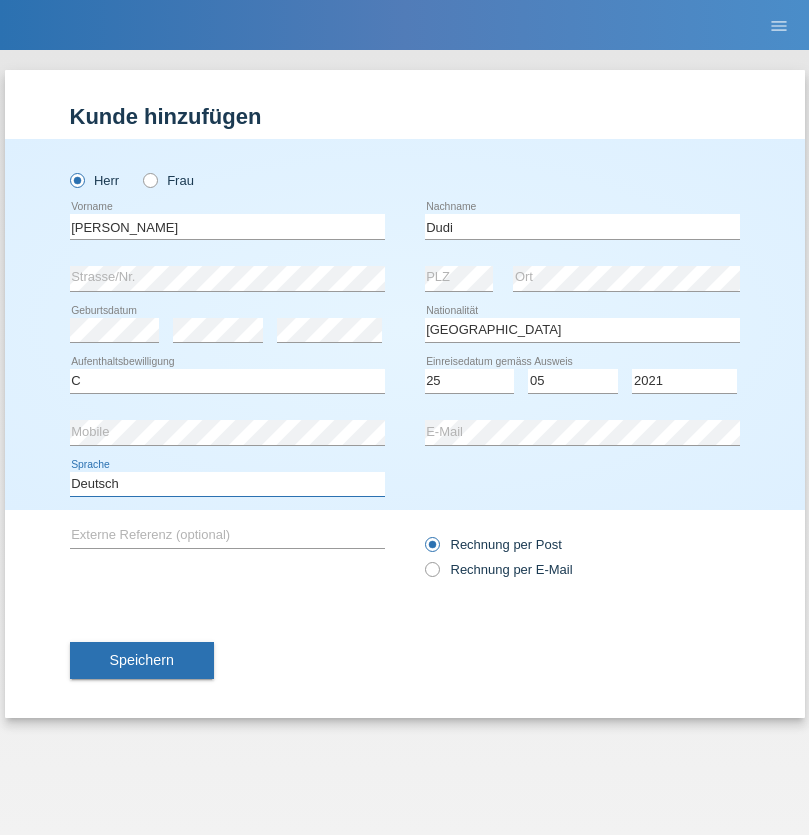 select on "en" 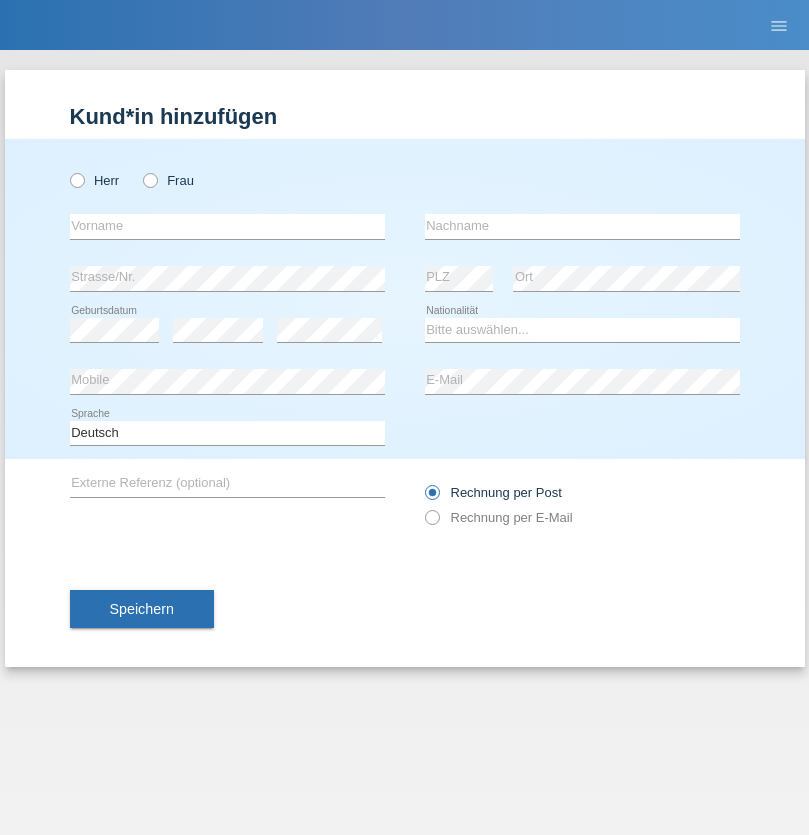 scroll, scrollTop: 0, scrollLeft: 0, axis: both 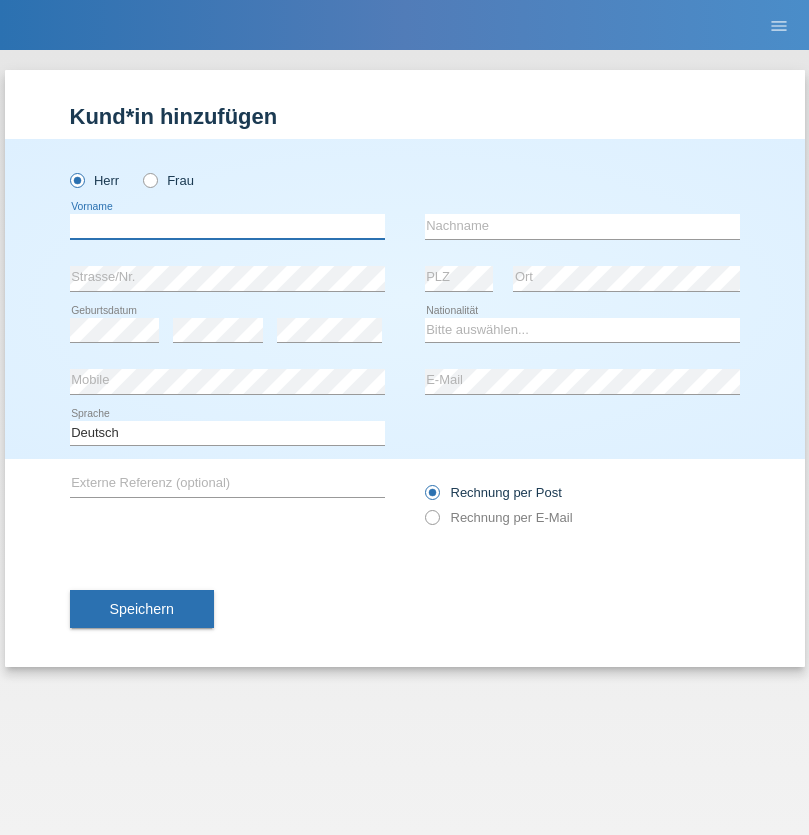 click at bounding box center [227, 226] 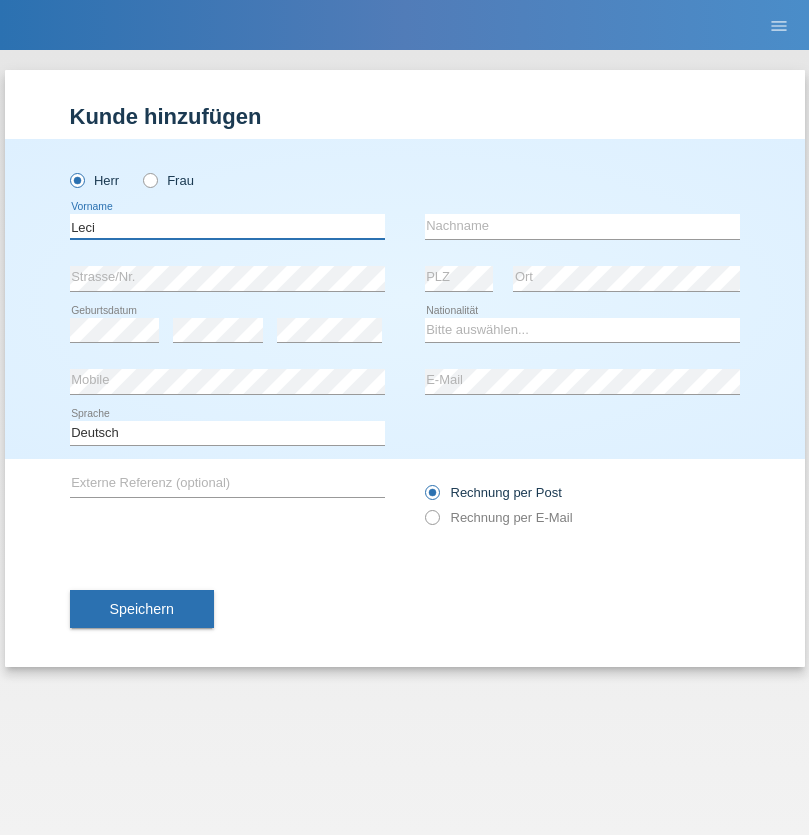 type on "Leci" 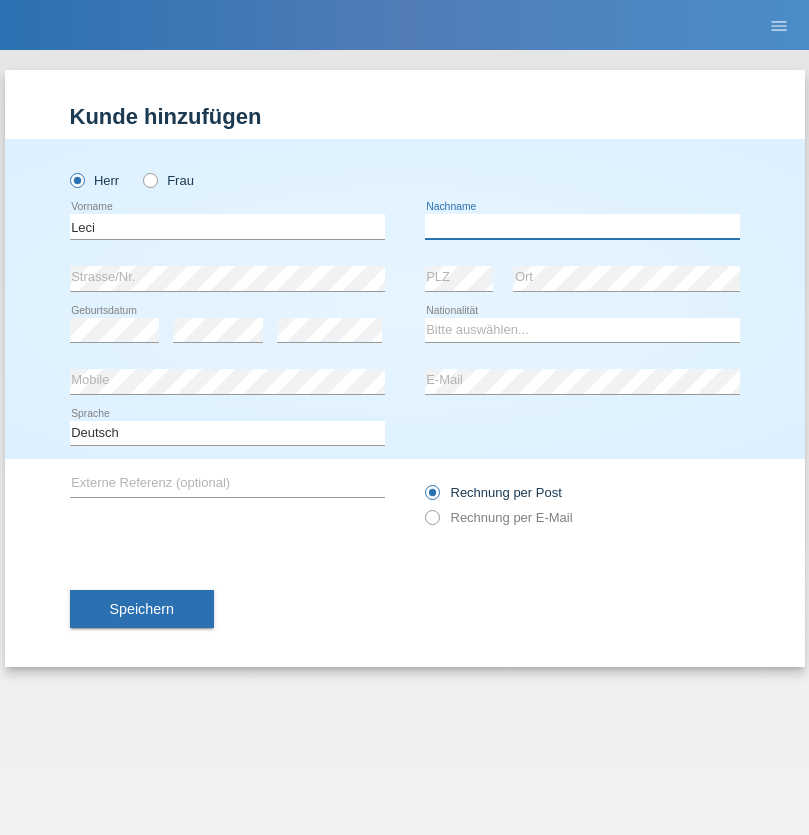click at bounding box center (582, 226) 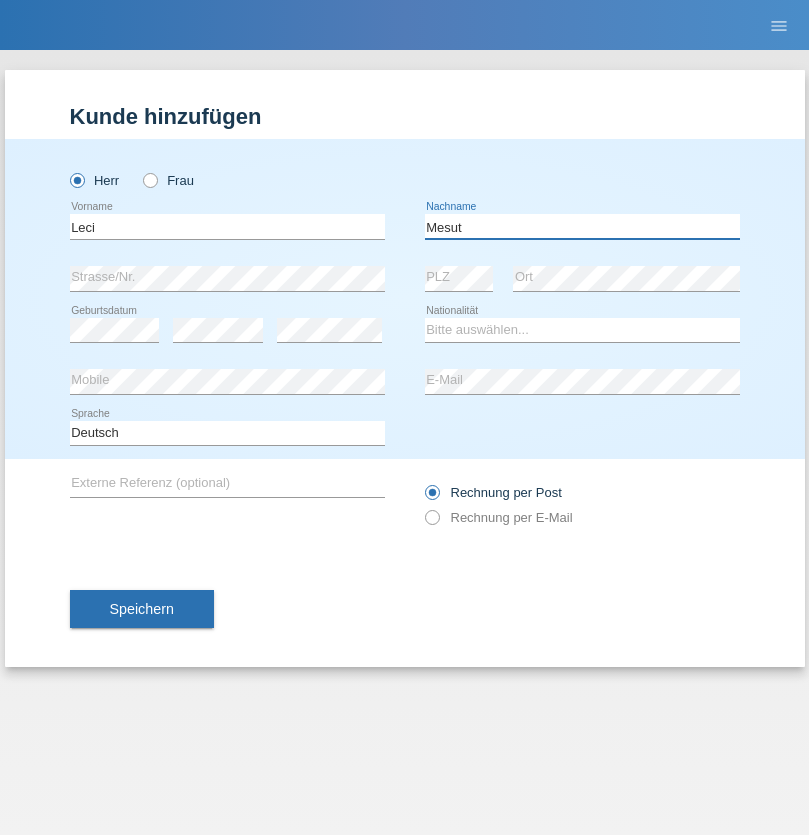 type on "Mesut" 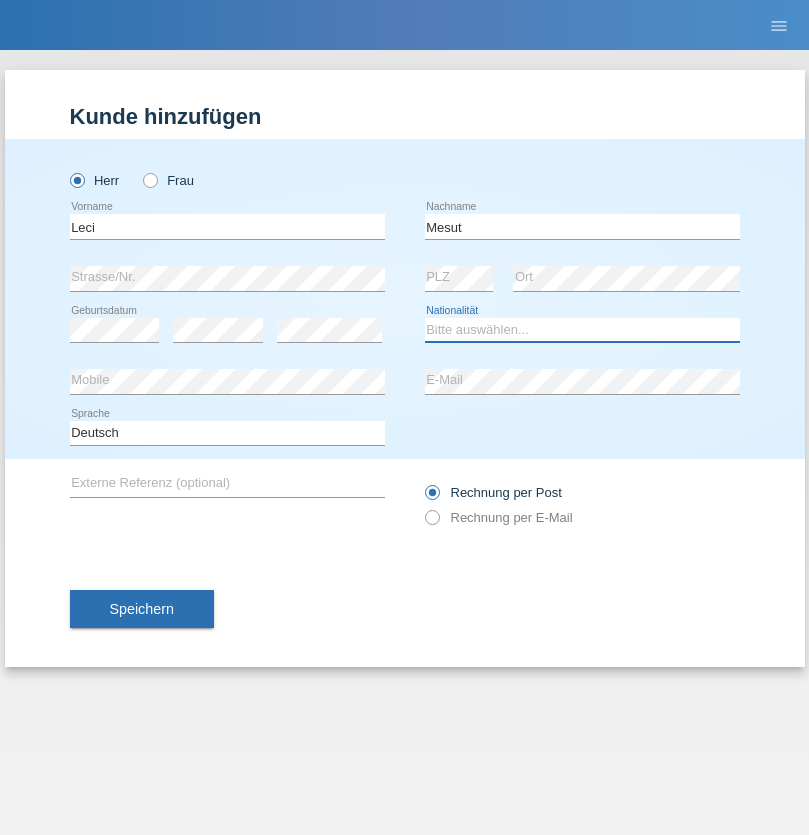 select on "XK" 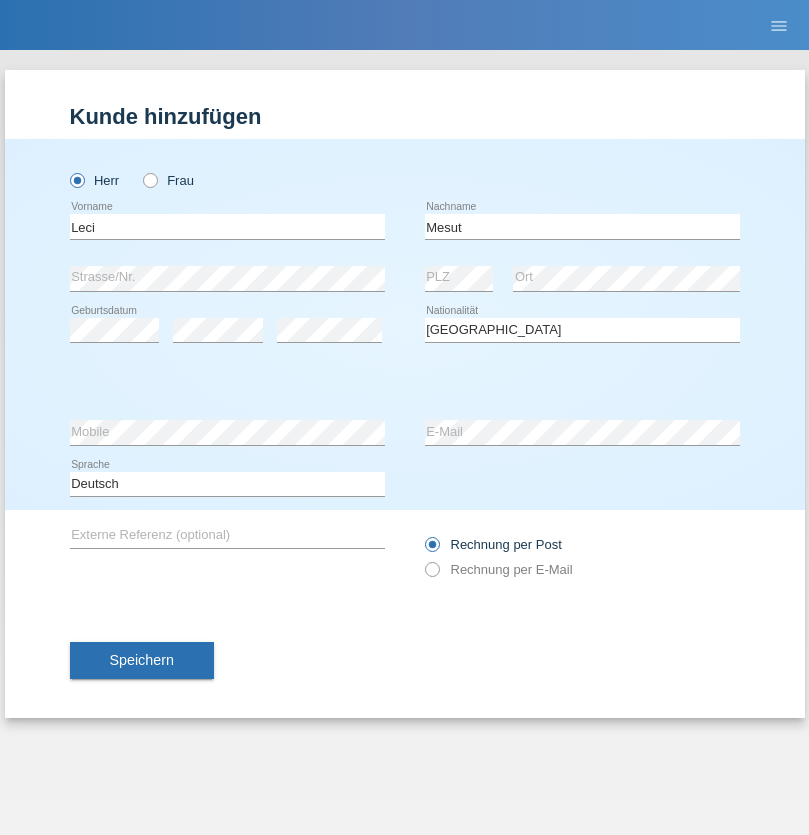 select on "C" 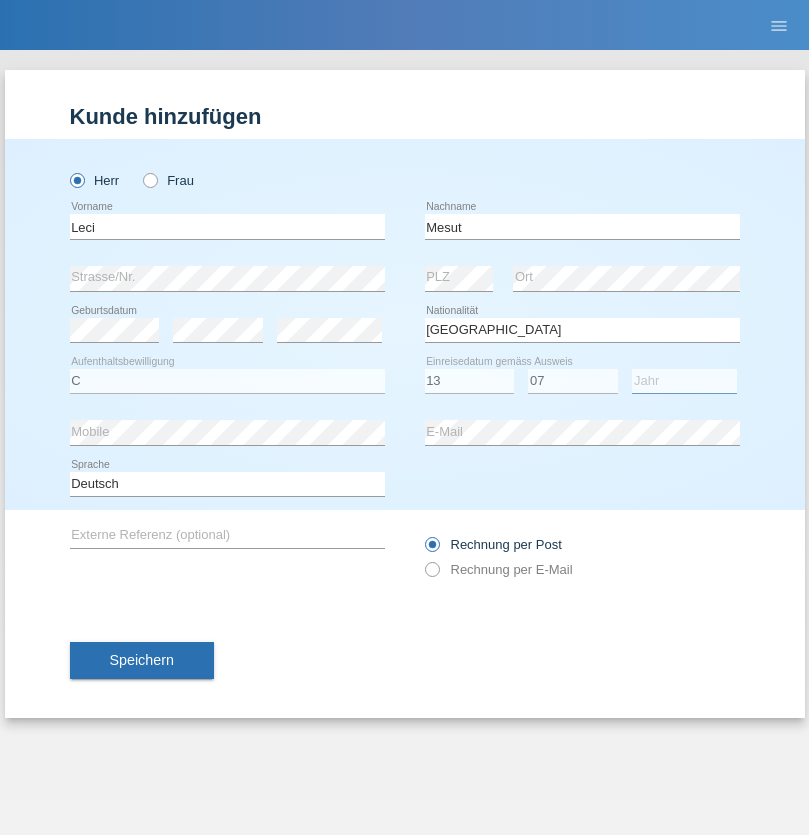 select on "2021" 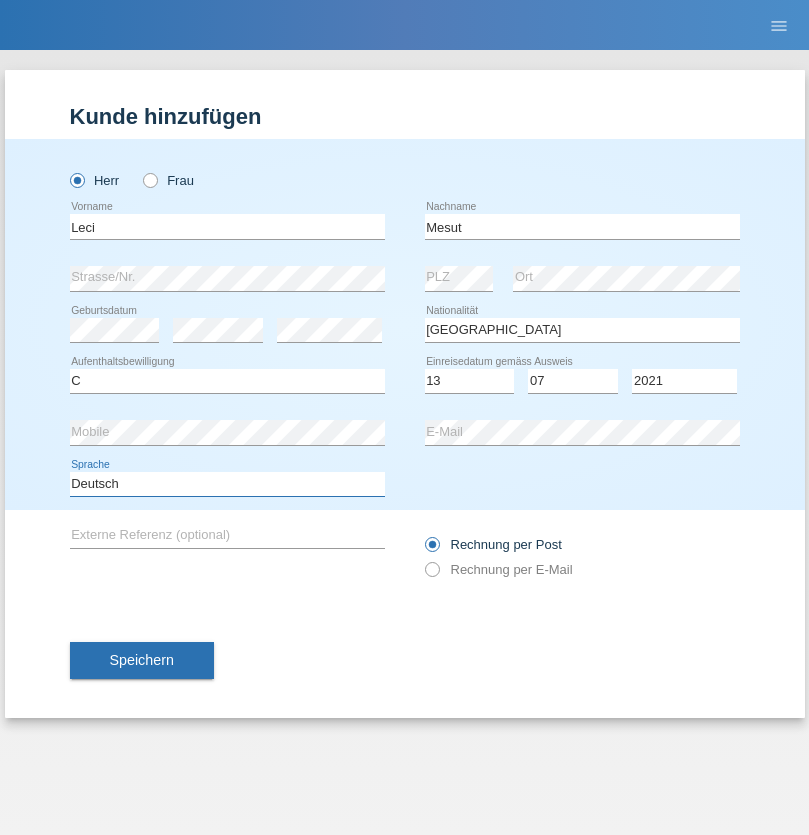 select on "en" 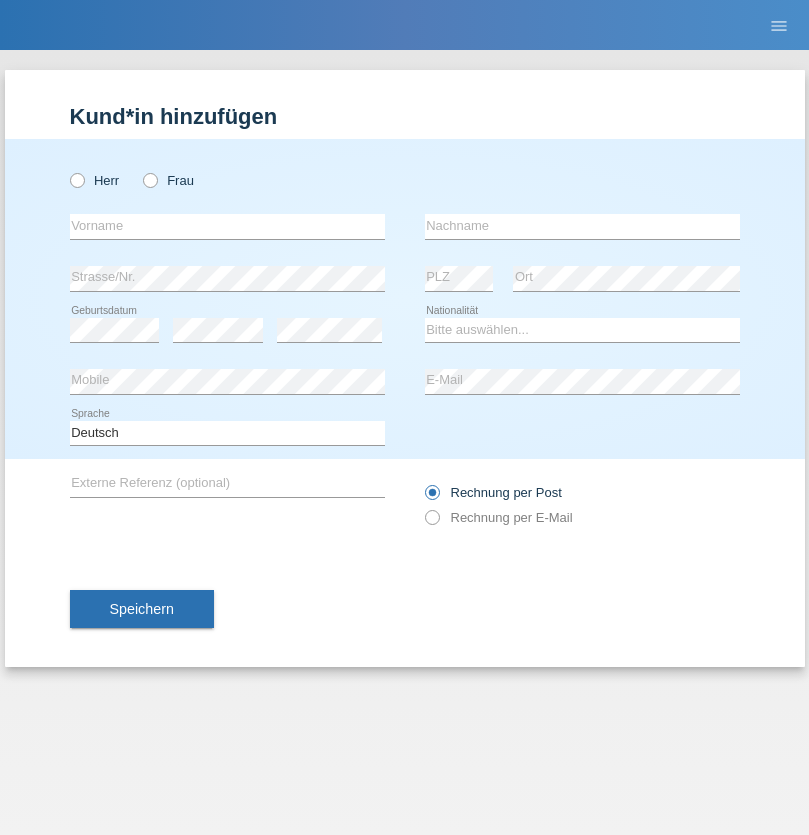 scroll, scrollTop: 0, scrollLeft: 0, axis: both 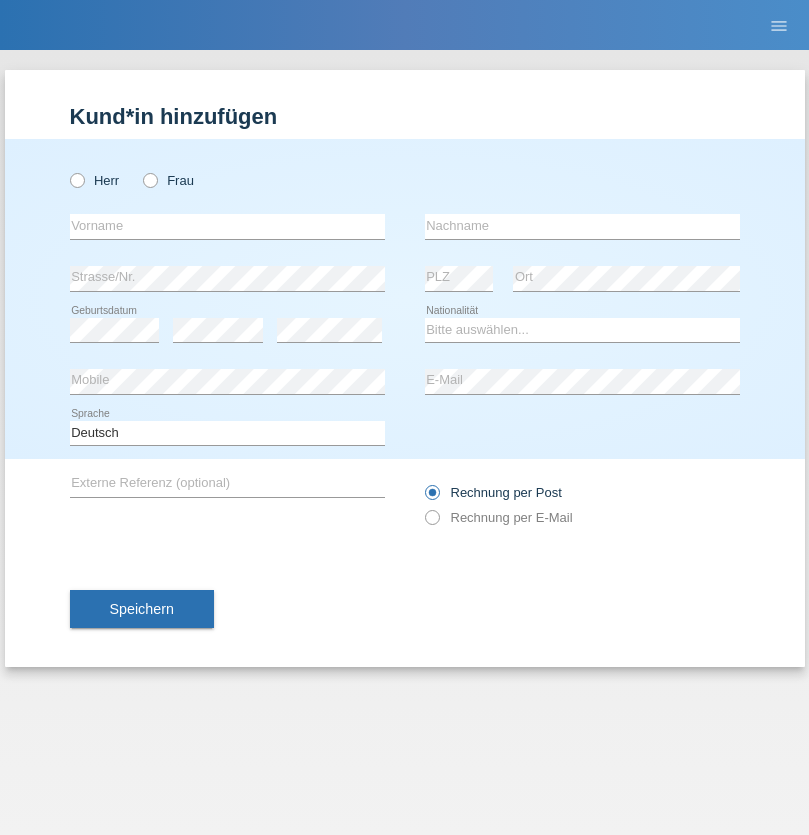radio on "true" 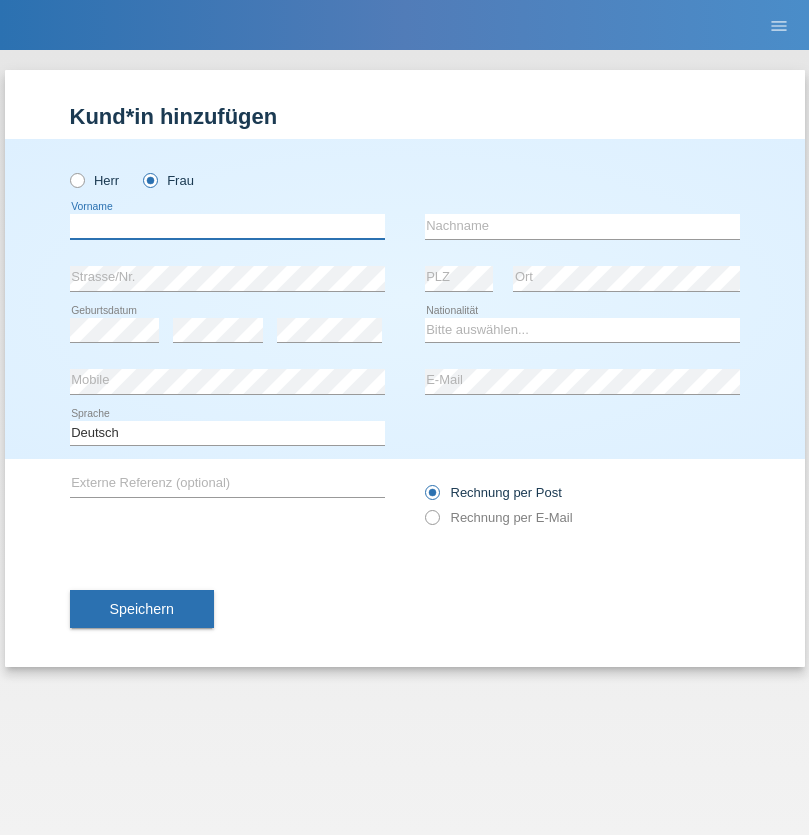 click at bounding box center [227, 226] 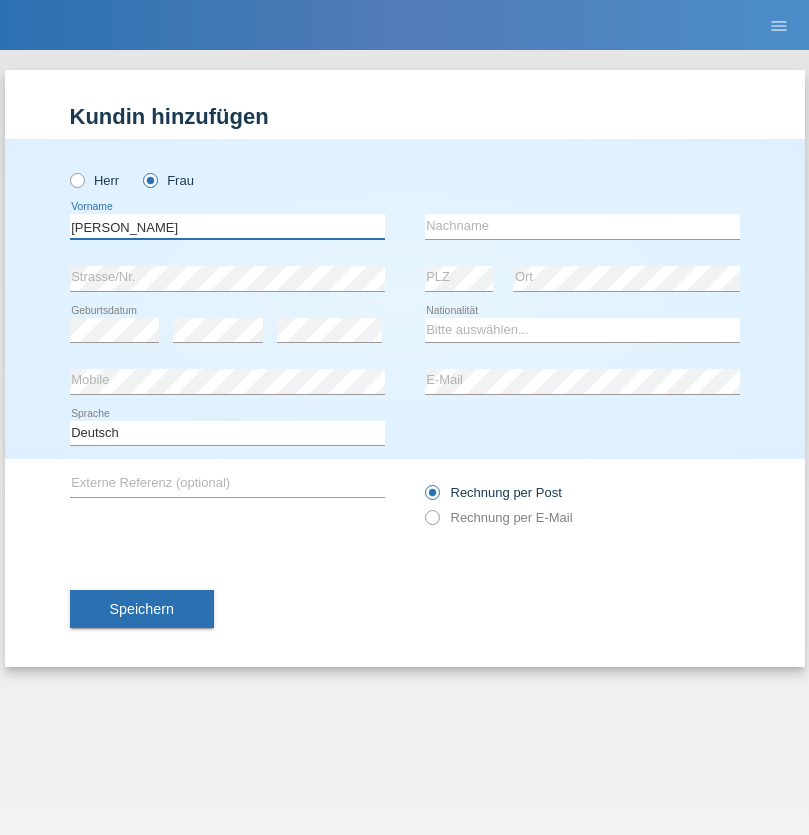 type on "[PERSON_NAME]" 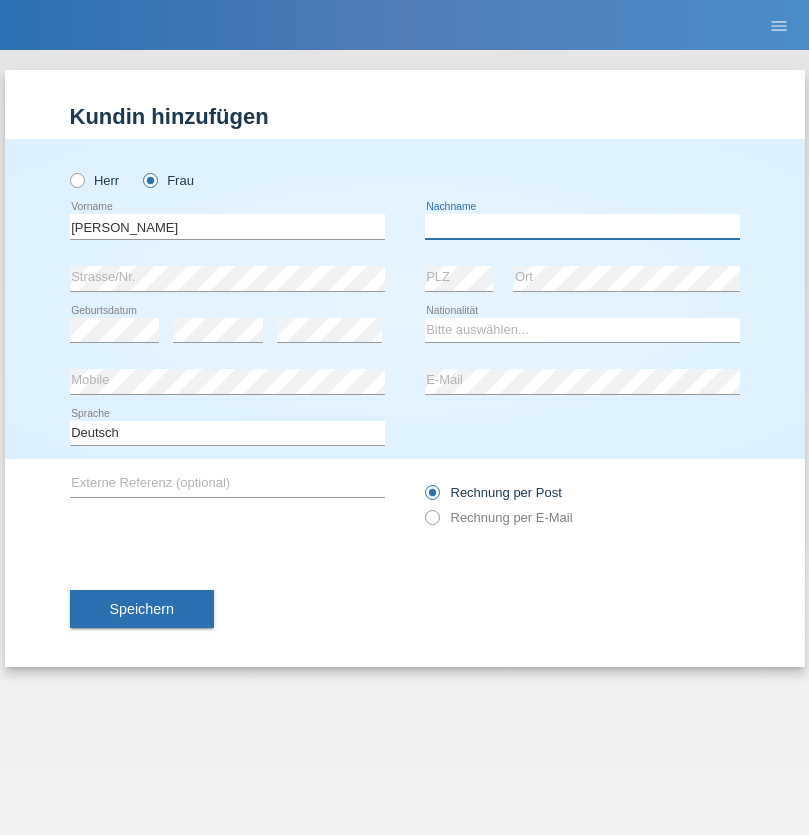 click at bounding box center (582, 226) 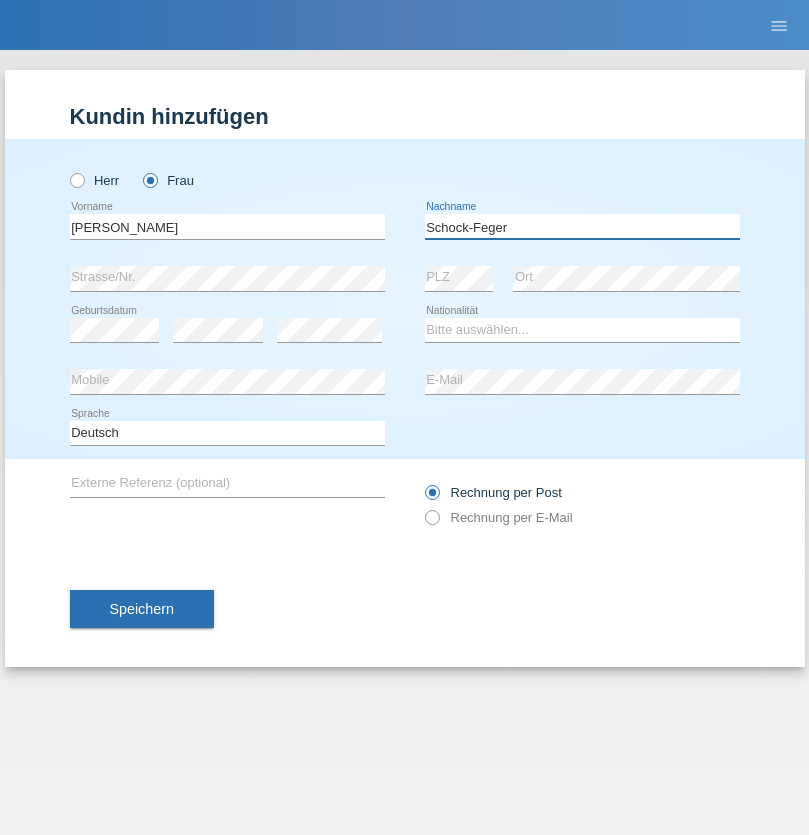 type on "Schock-Feger" 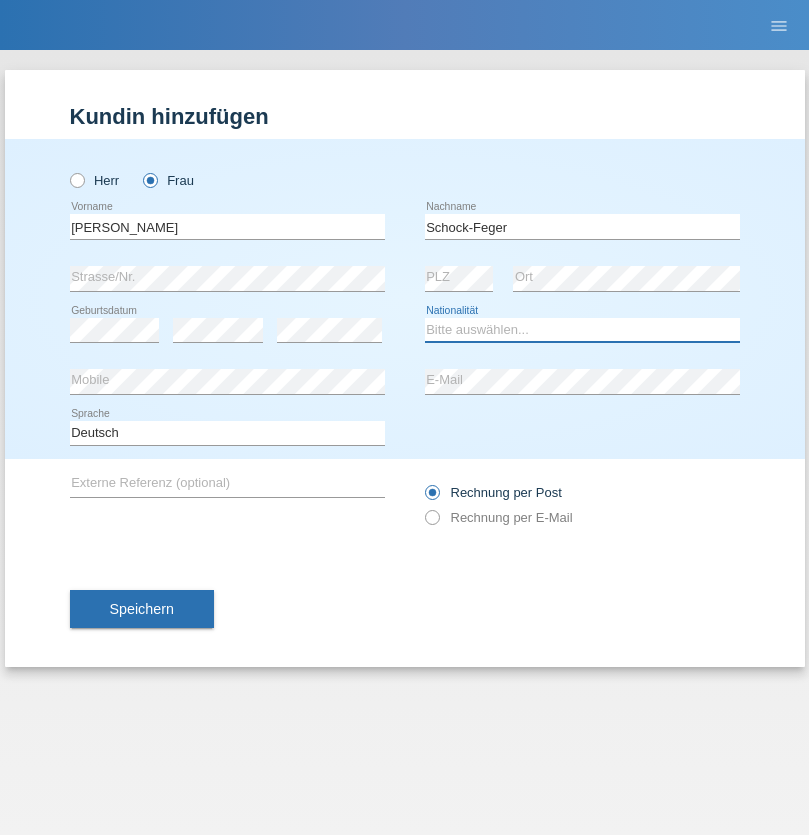 select on "CH" 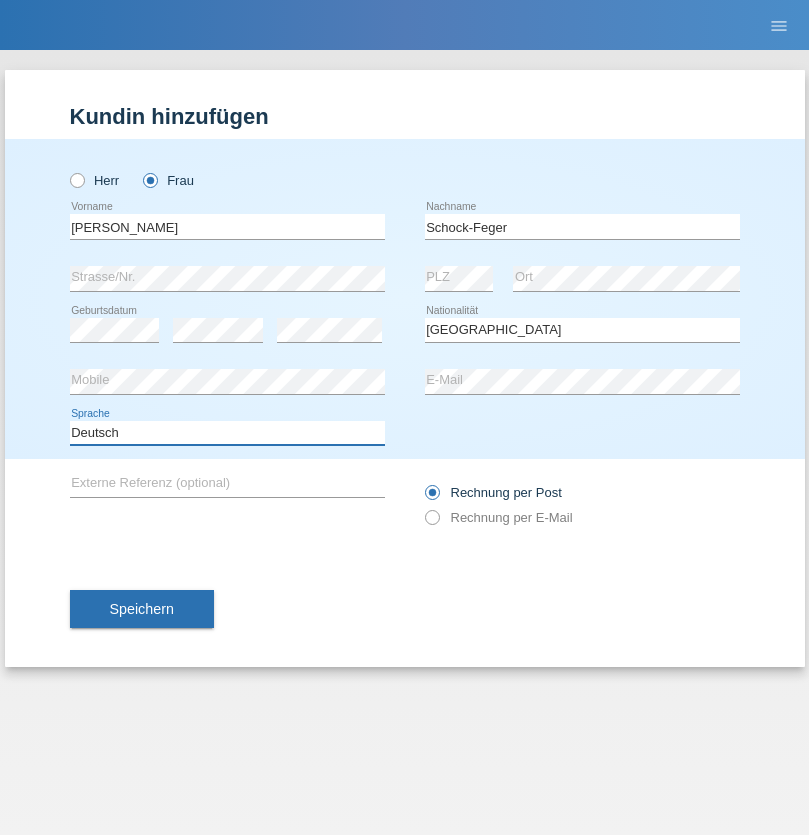 select on "en" 